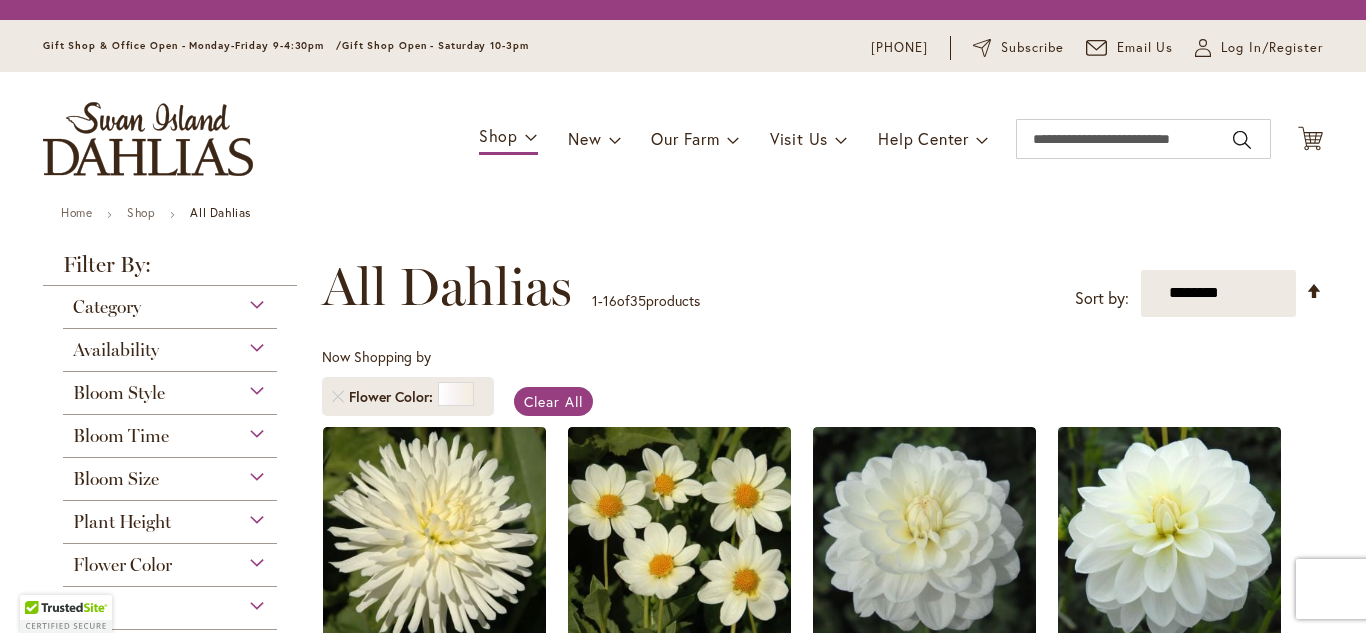 scroll, scrollTop: 0, scrollLeft: 0, axis: both 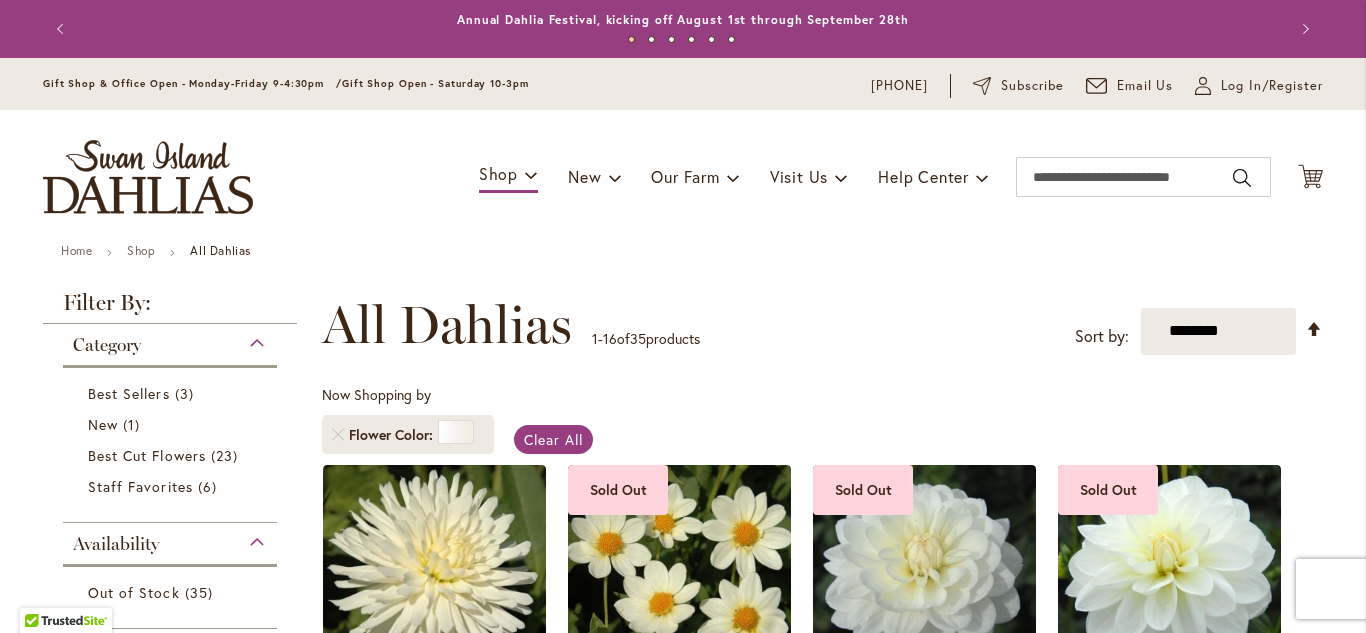 type on "[PASSWORD]" 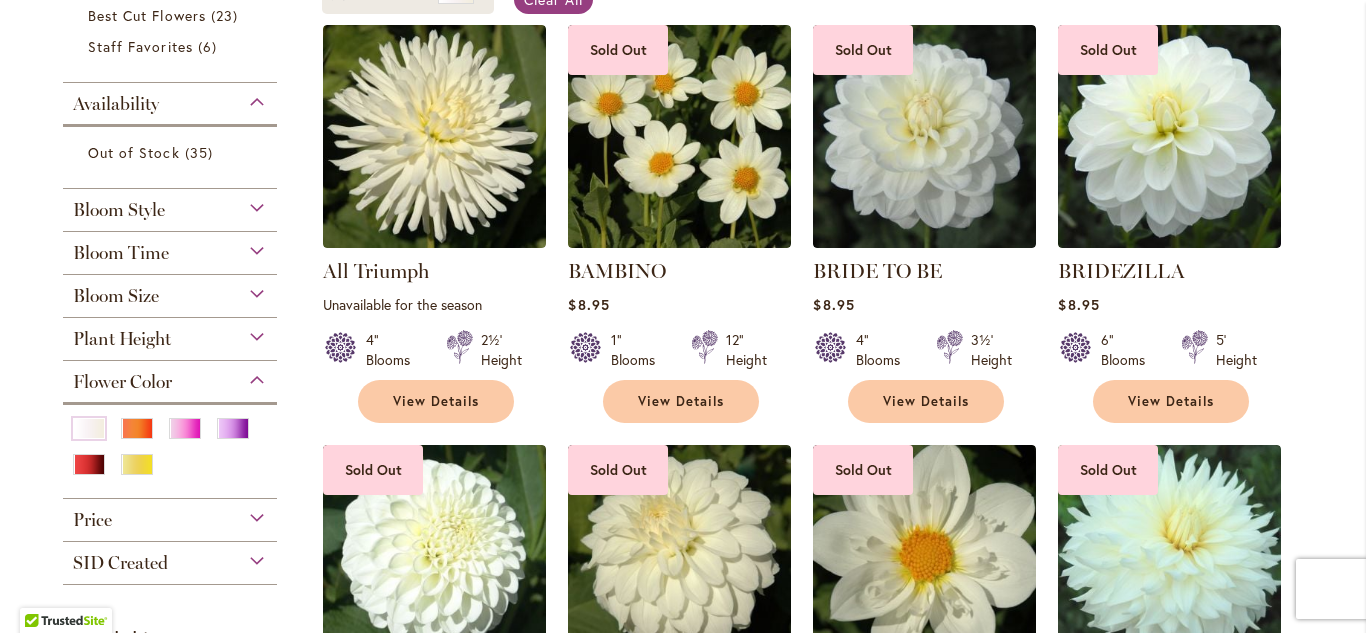 scroll, scrollTop: 480, scrollLeft: 0, axis: vertical 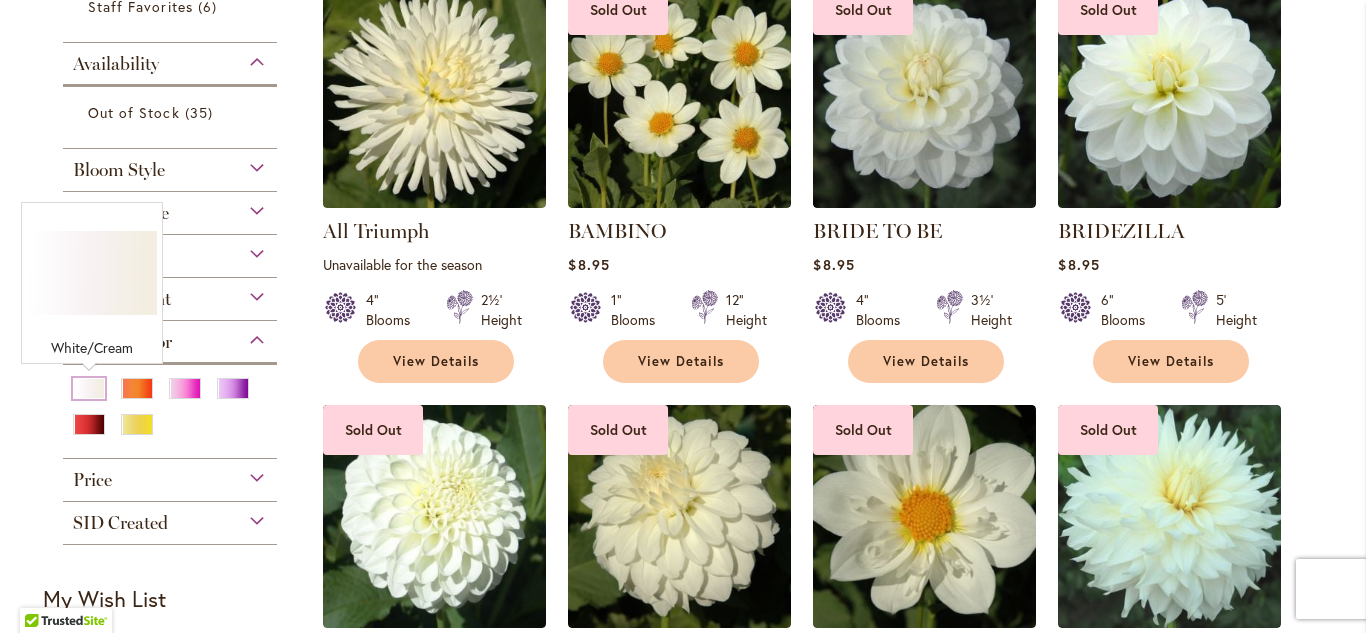 click at bounding box center (89, 388) 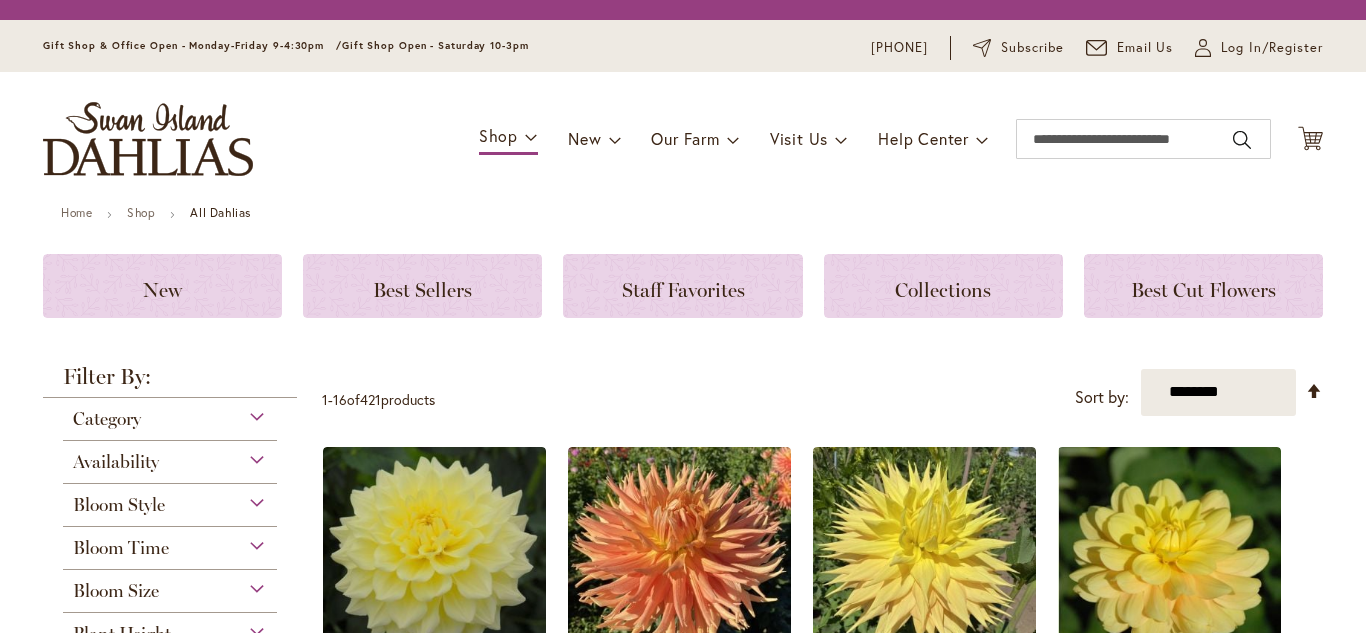 scroll, scrollTop: 0, scrollLeft: 0, axis: both 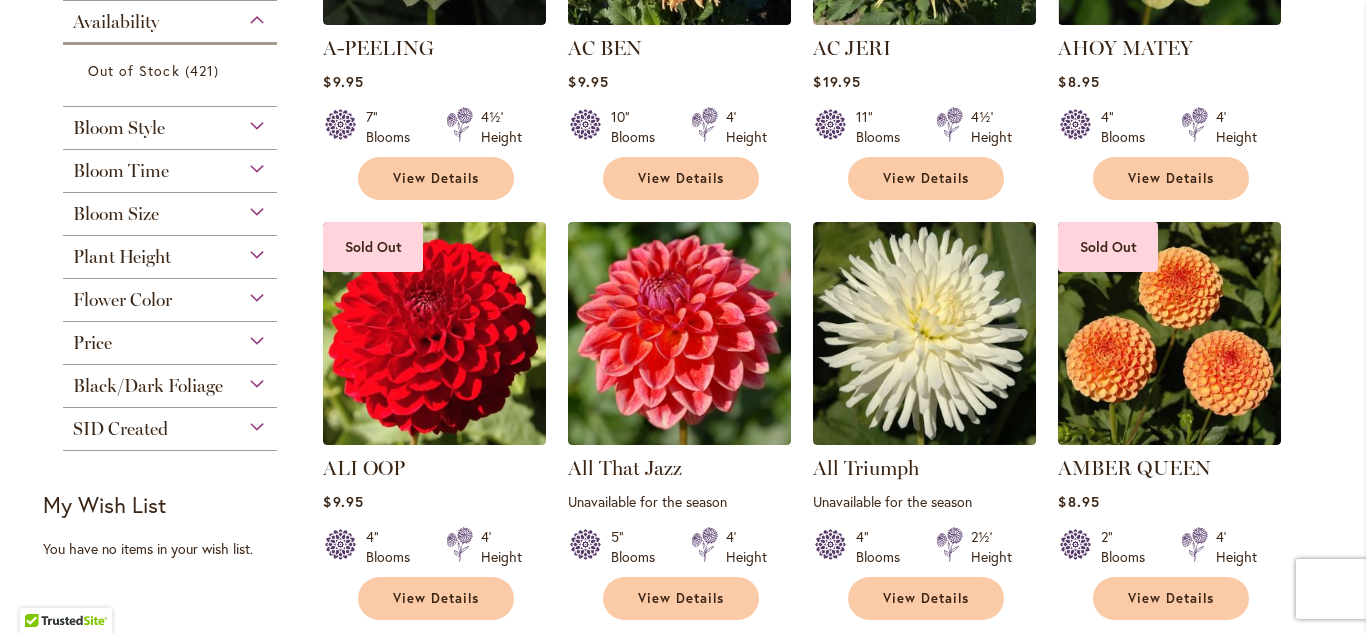 click on "Flower Color" at bounding box center (170, 295) 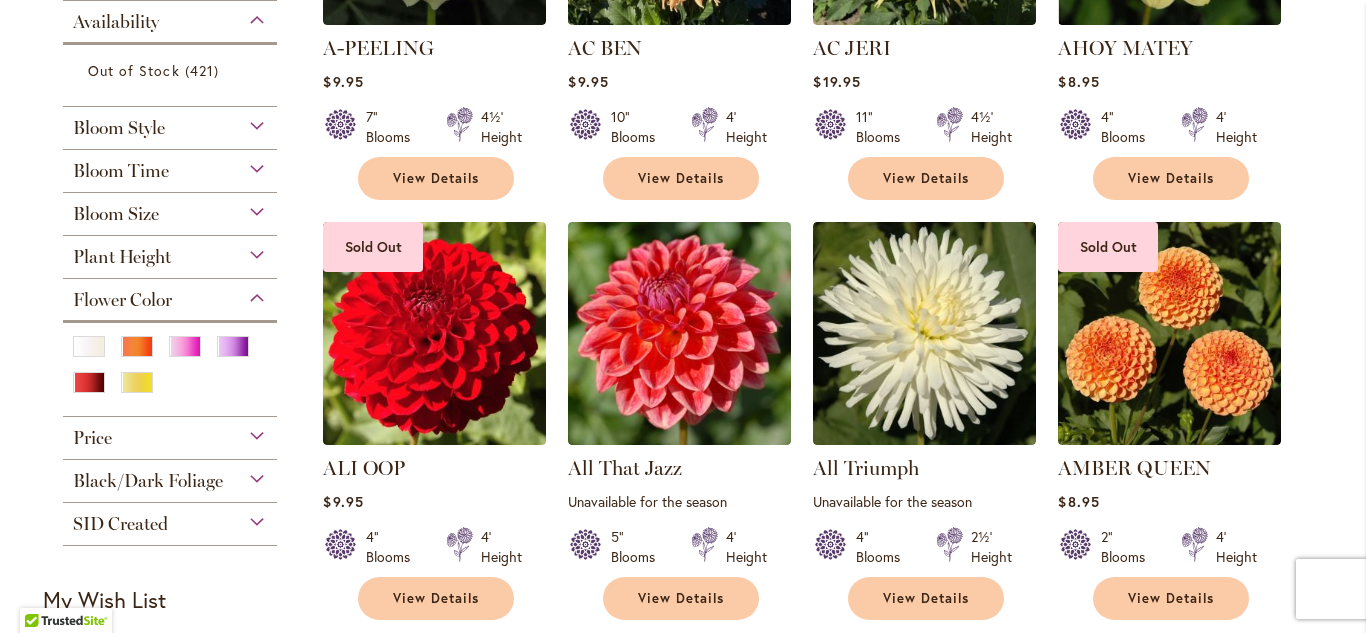 type on "[PASSWORD]" 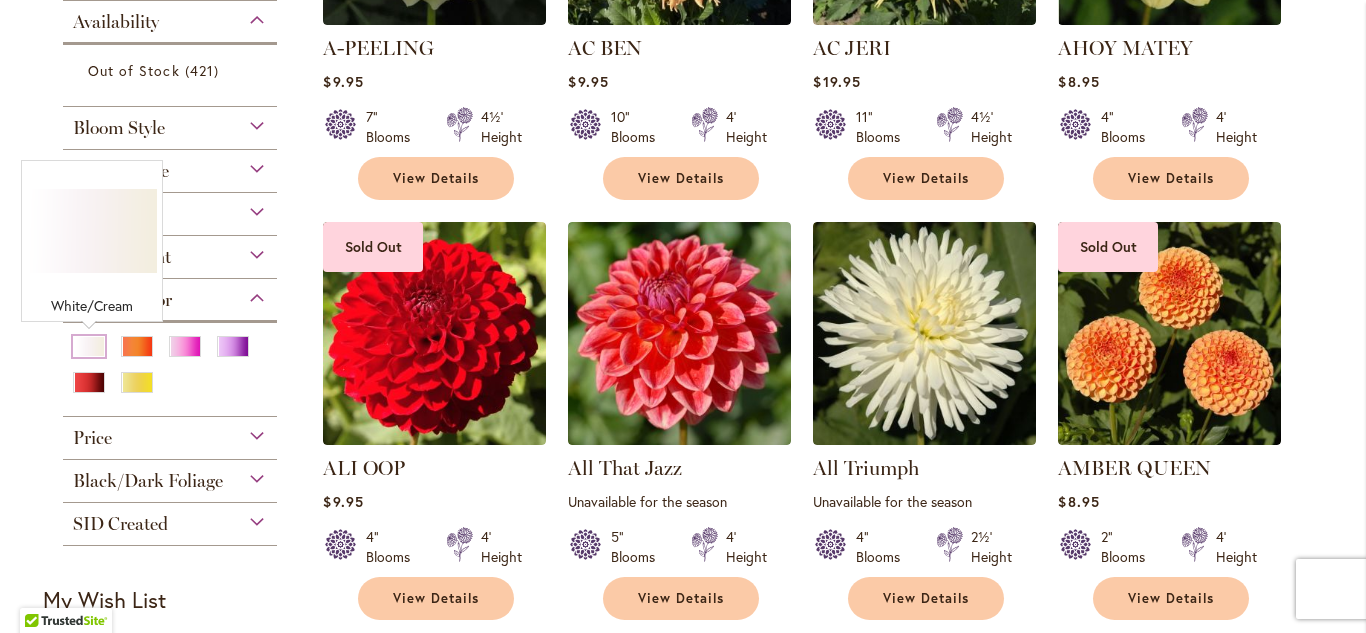 click at bounding box center (89, 346) 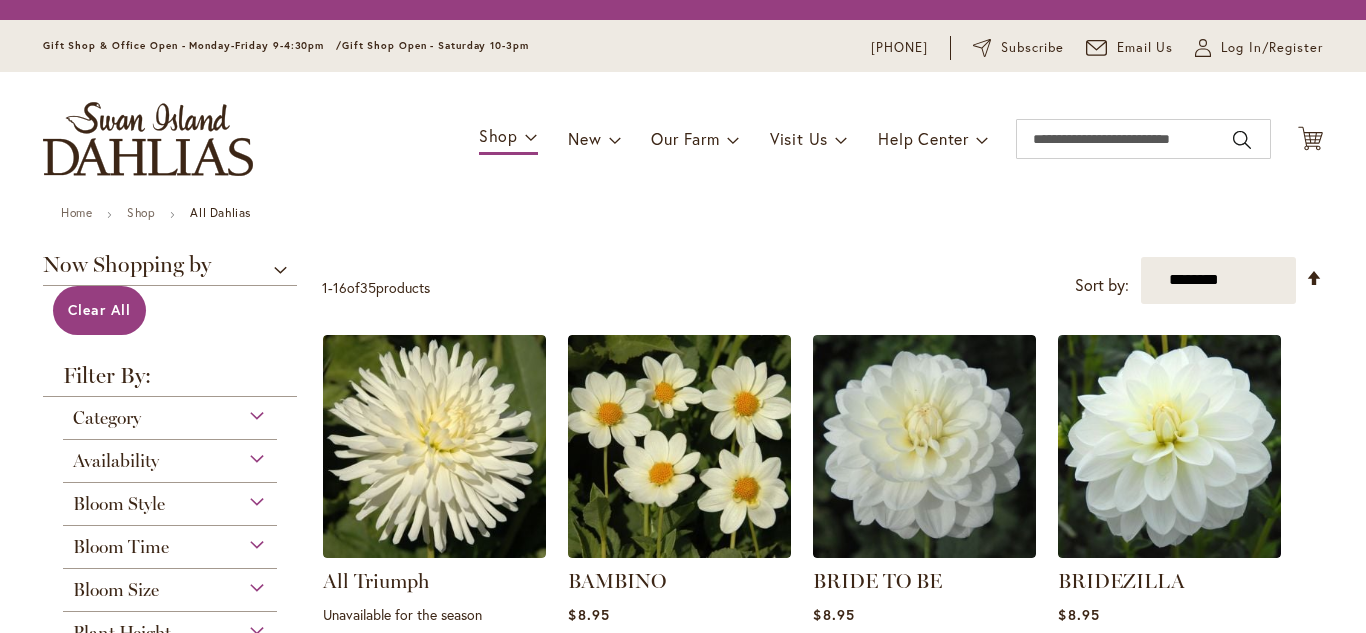 scroll, scrollTop: 0, scrollLeft: 0, axis: both 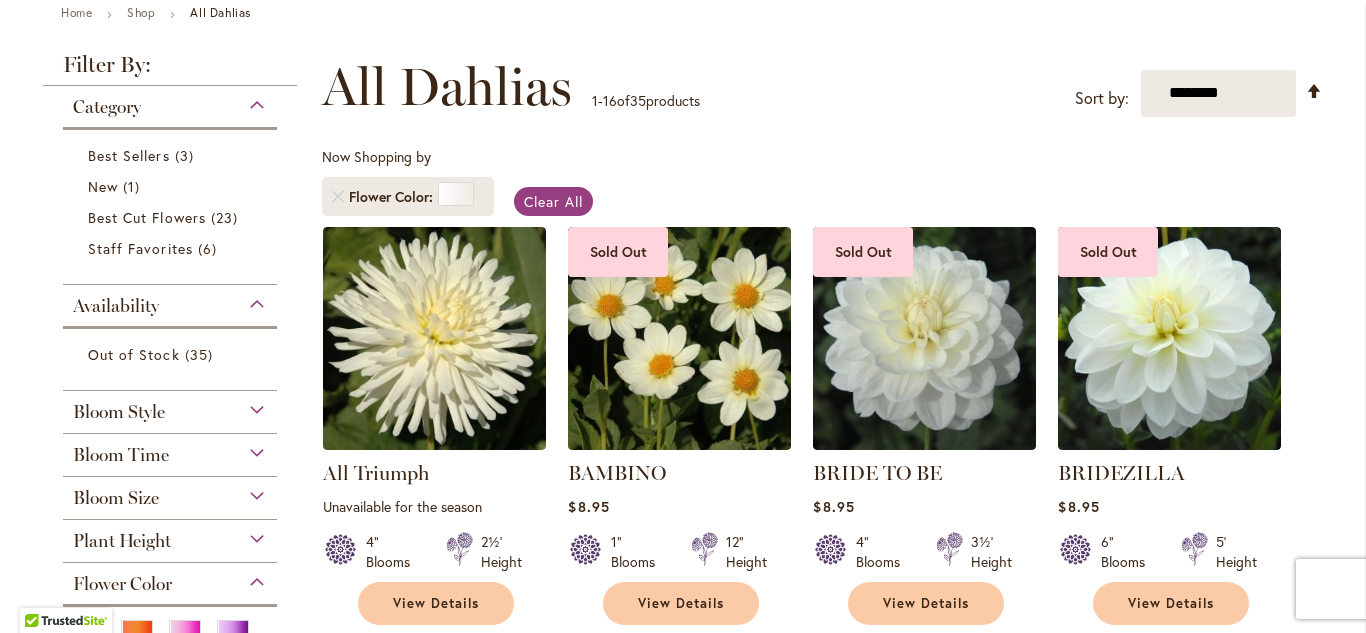 type on "[PASSWORD]" 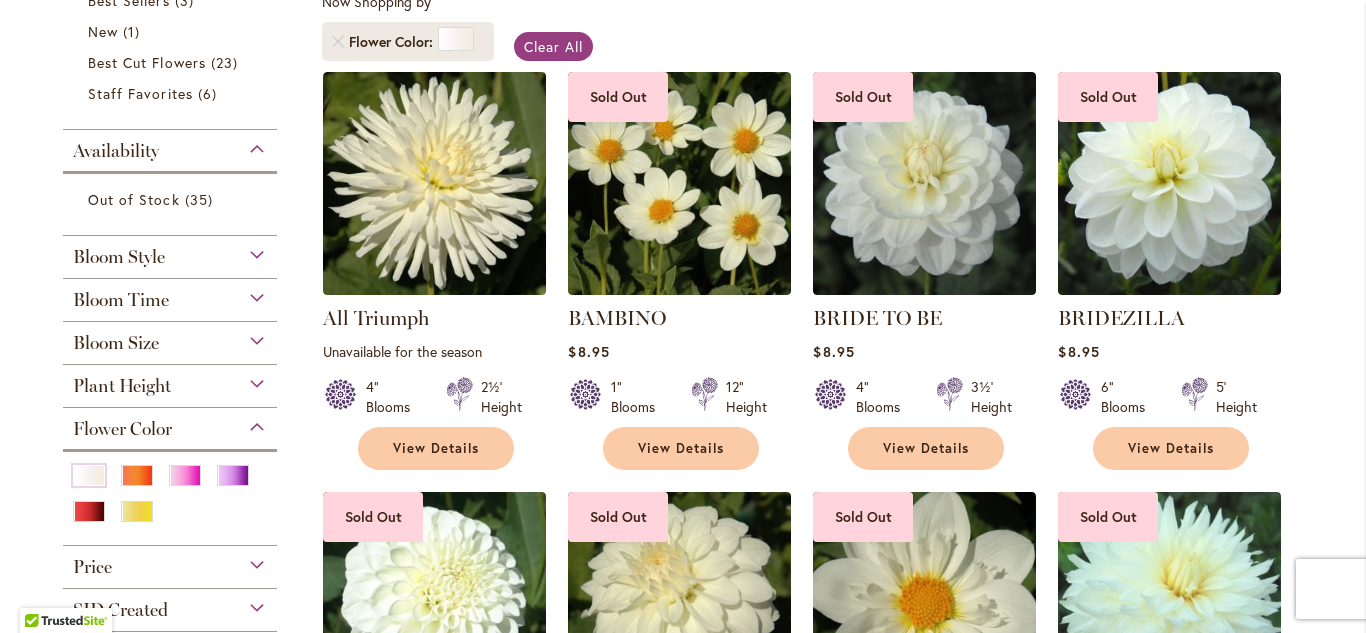 scroll, scrollTop: 398, scrollLeft: 0, axis: vertical 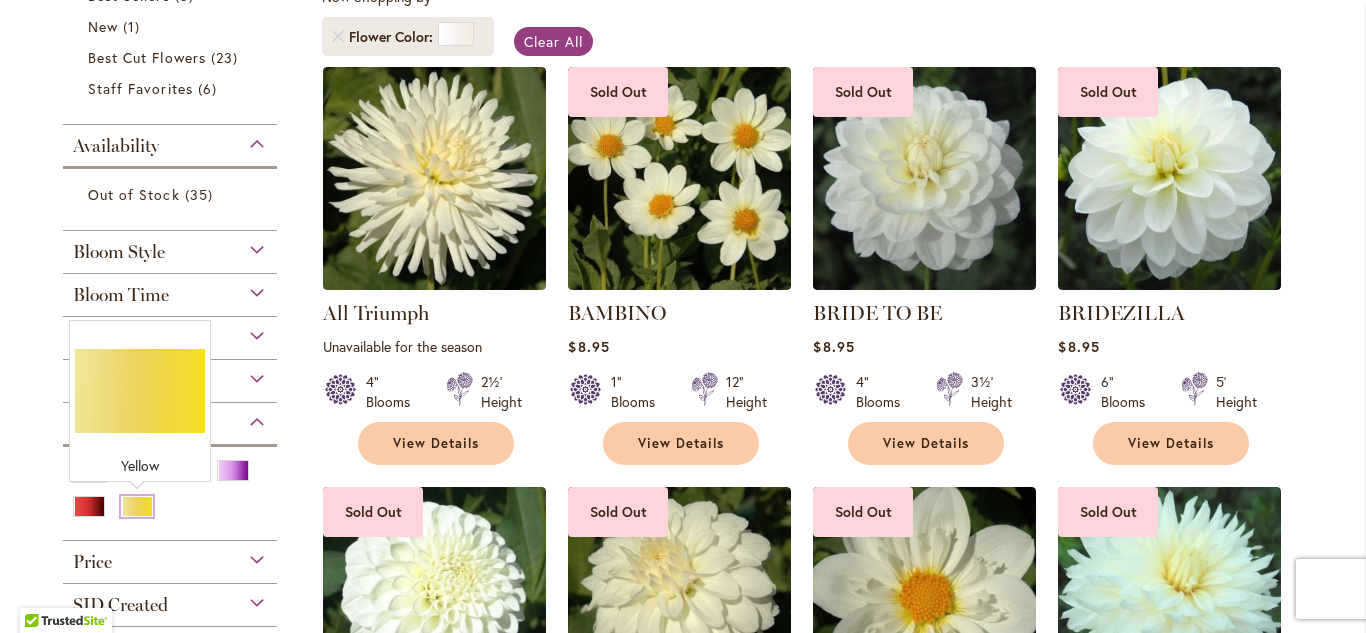 click at bounding box center [137, 506] 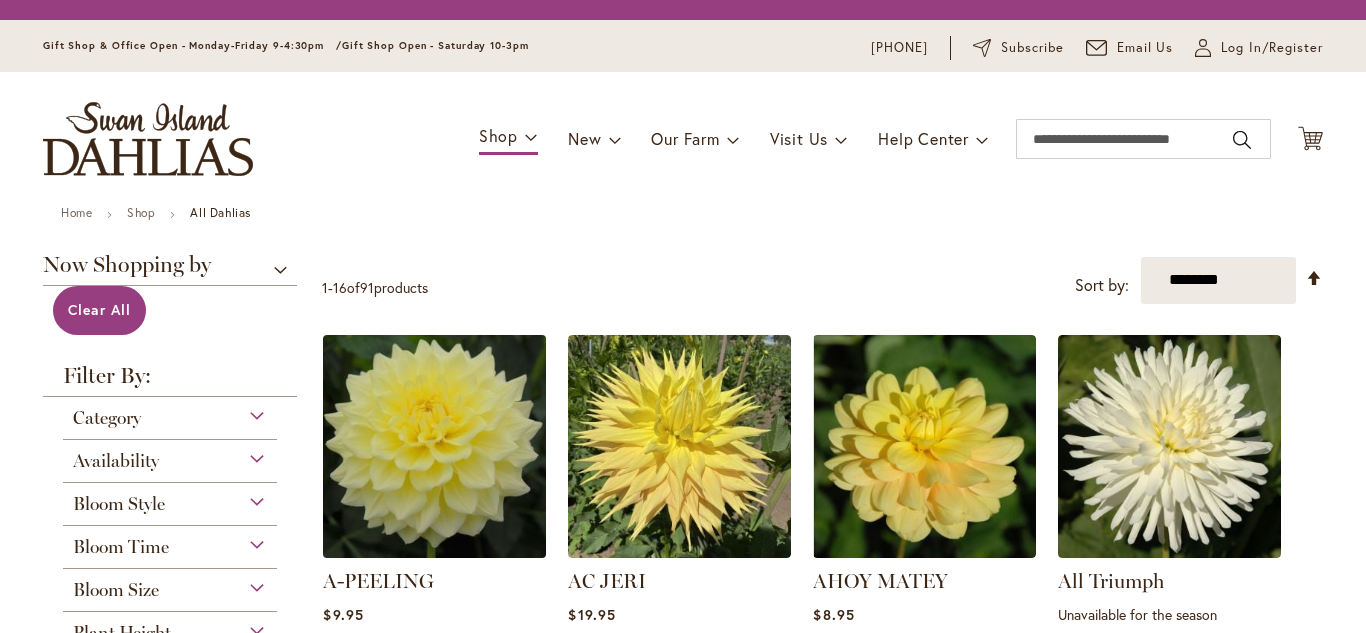 scroll, scrollTop: 0, scrollLeft: 0, axis: both 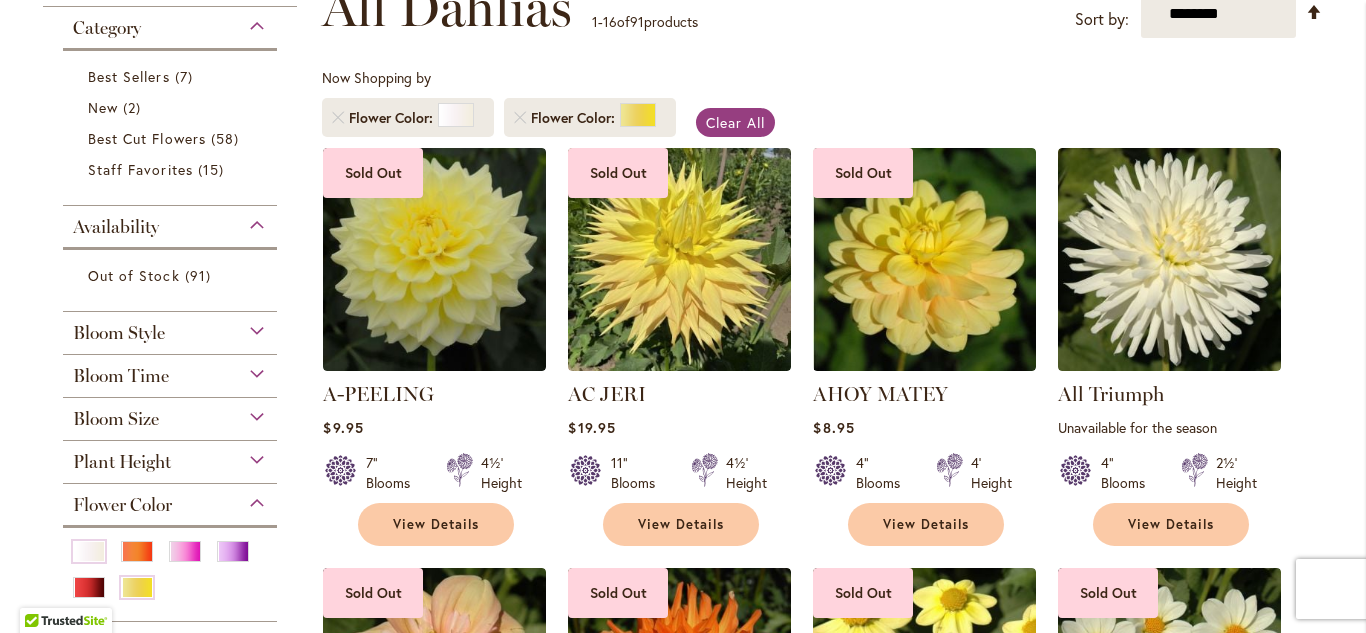 type on "**********" 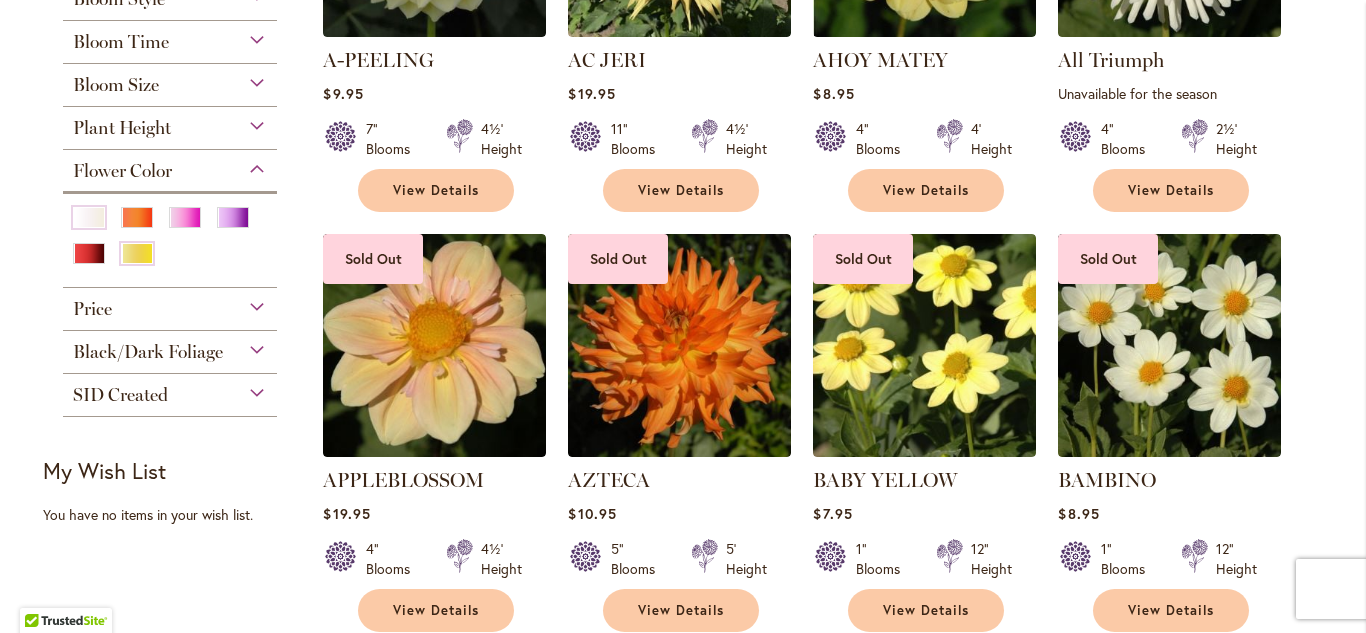 scroll, scrollTop: 656, scrollLeft: 0, axis: vertical 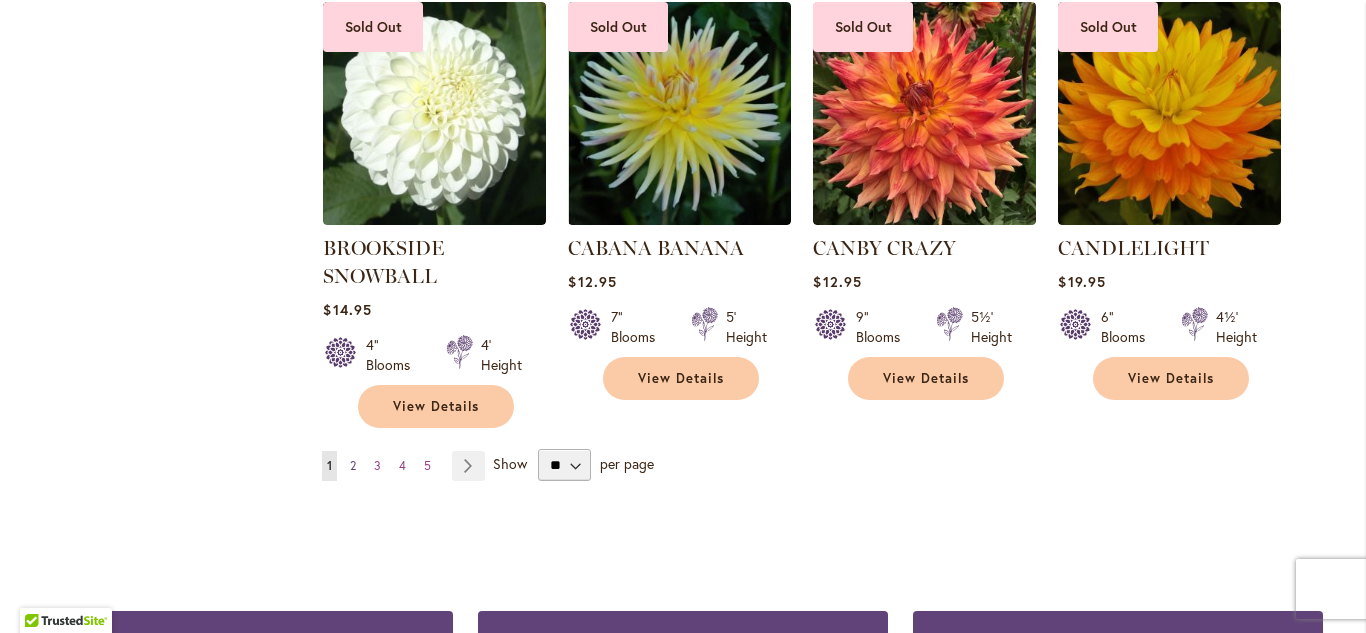 click on "2" at bounding box center (353, 465) 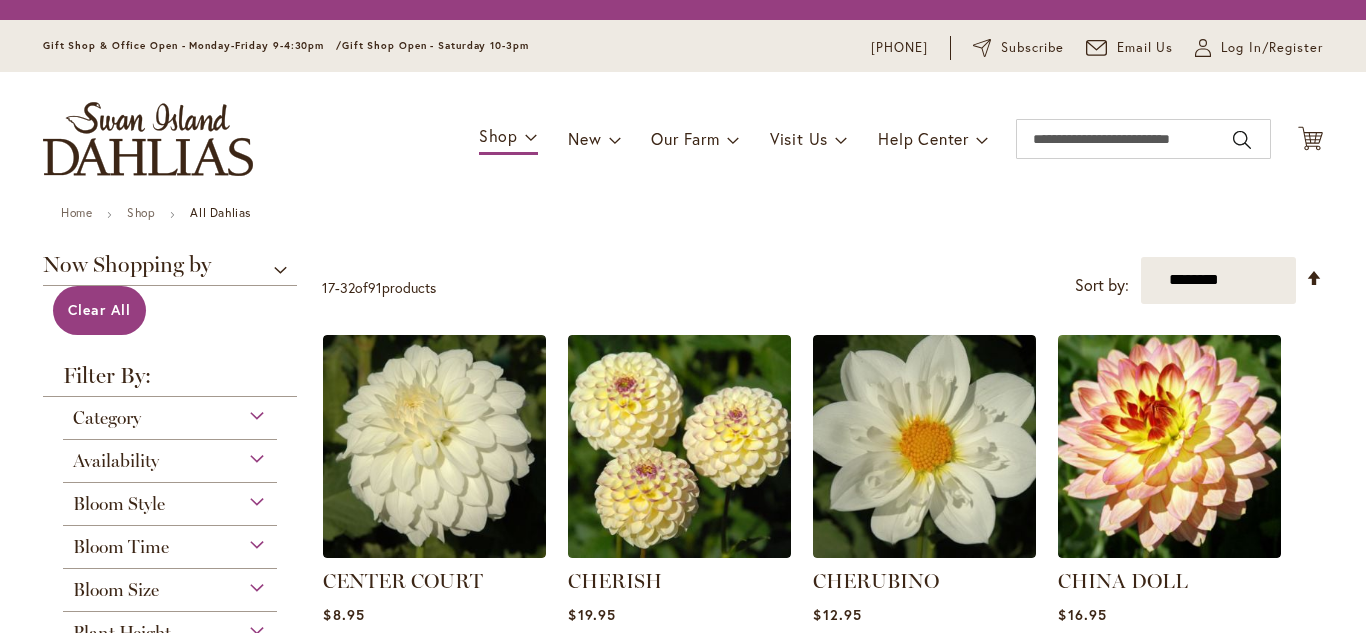 scroll, scrollTop: 0, scrollLeft: 0, axis: both 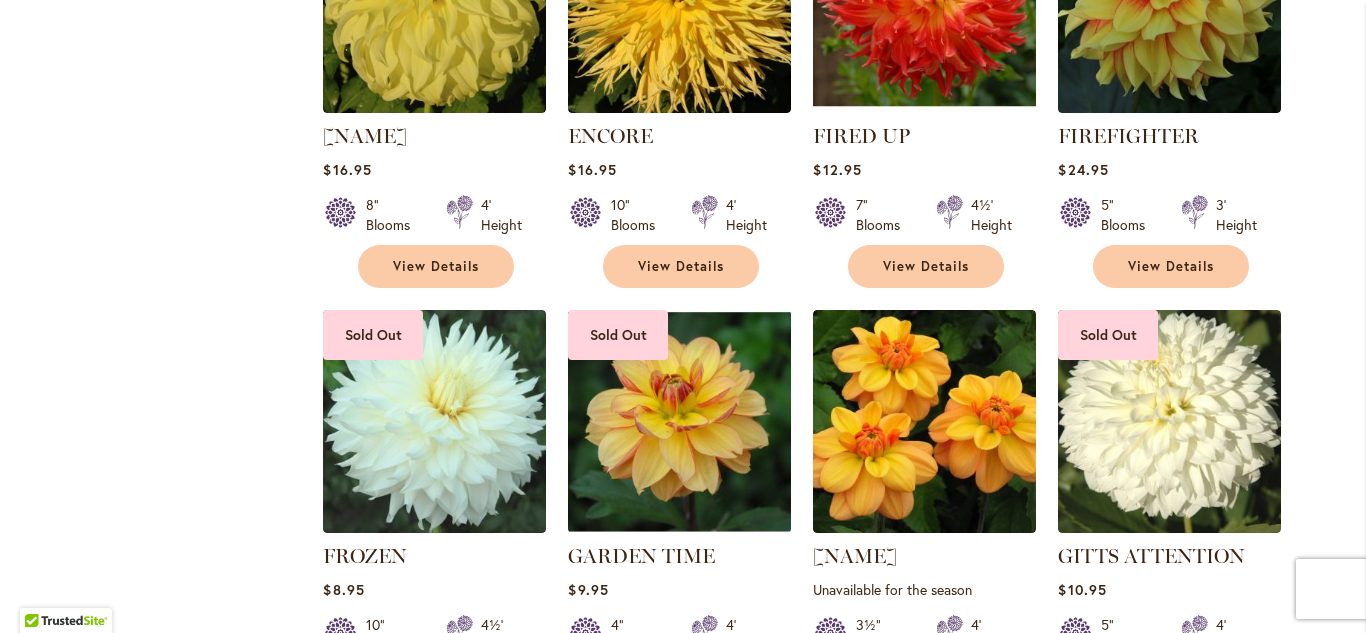 type on "**********" 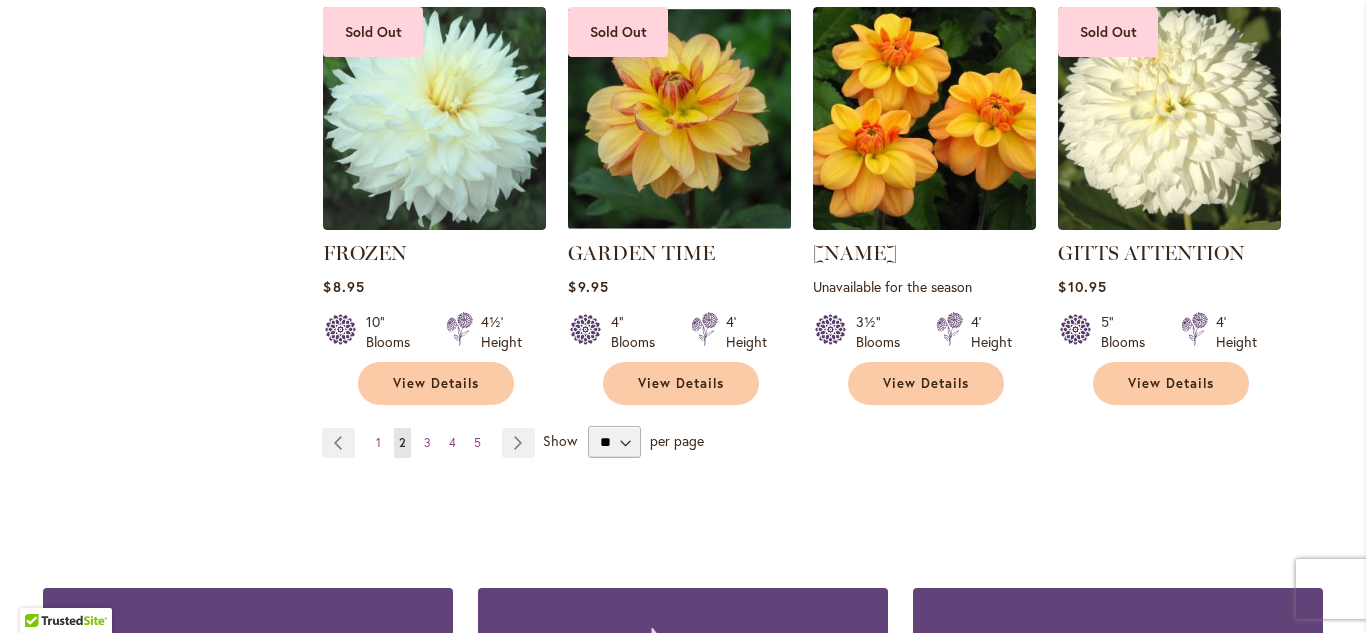 scroll, scrollTop: 1728, scrollLeft: 0, axis: vertical 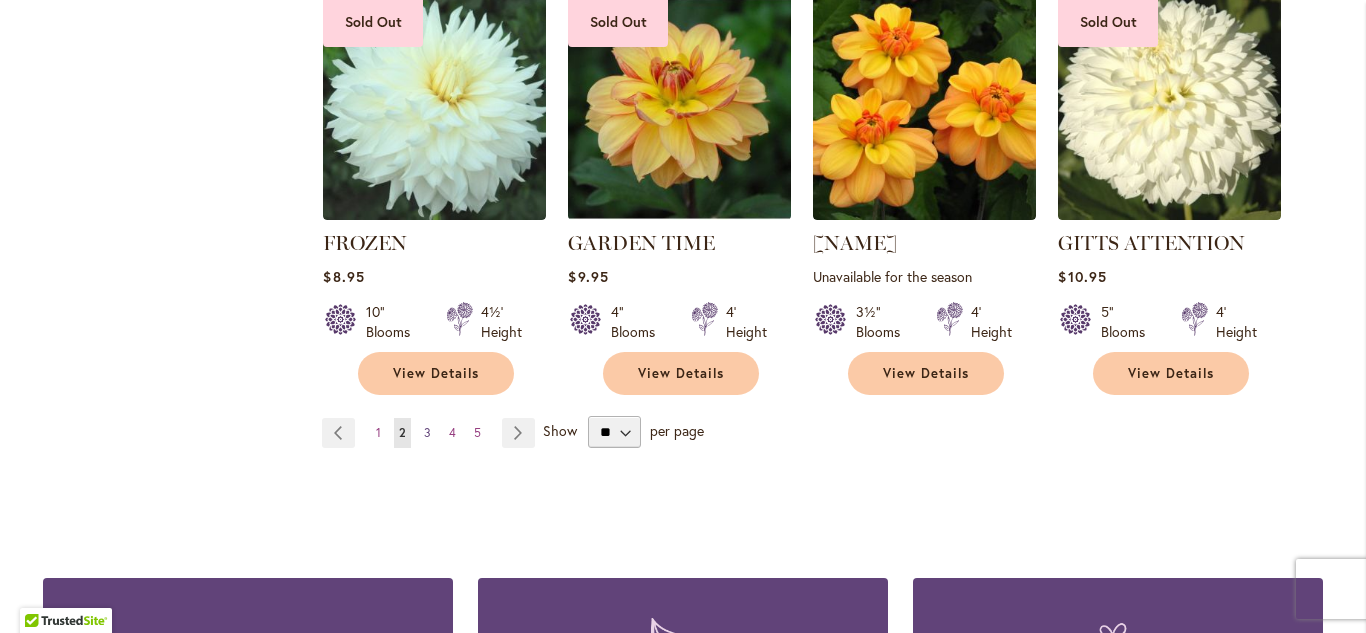 click on "3" at bounding box center (427, 432) 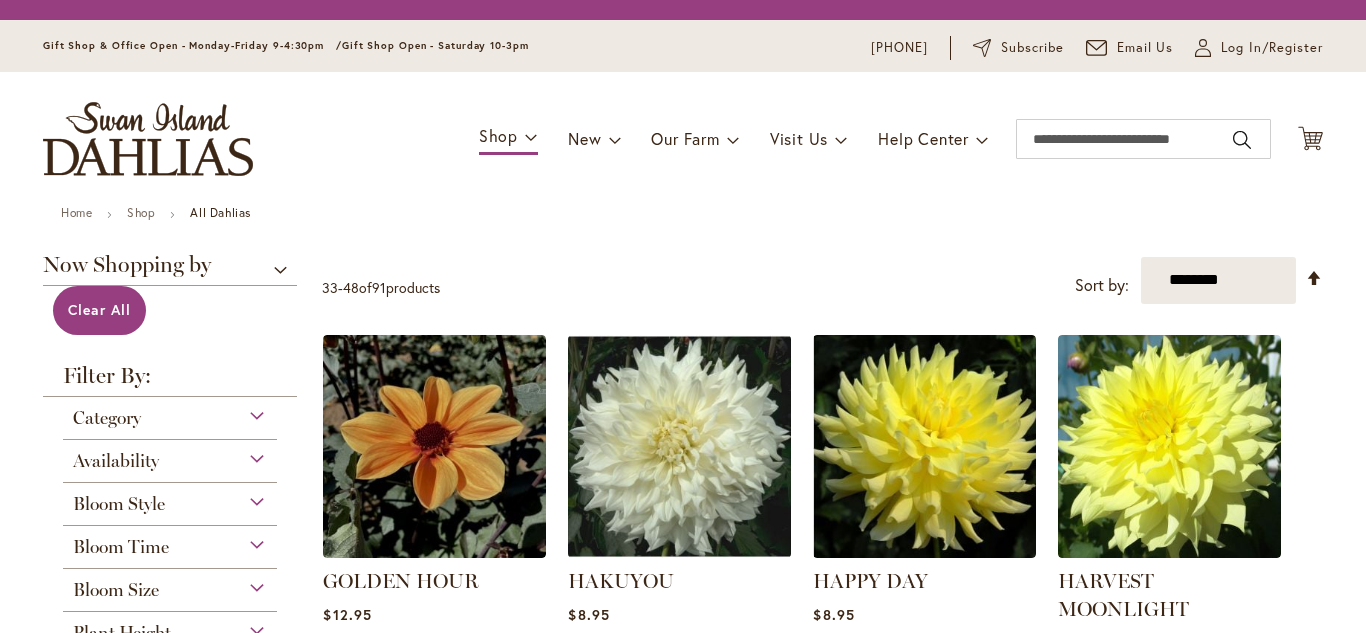 scroll, scrollTop: 0, scrollLeft: 0, axis: both 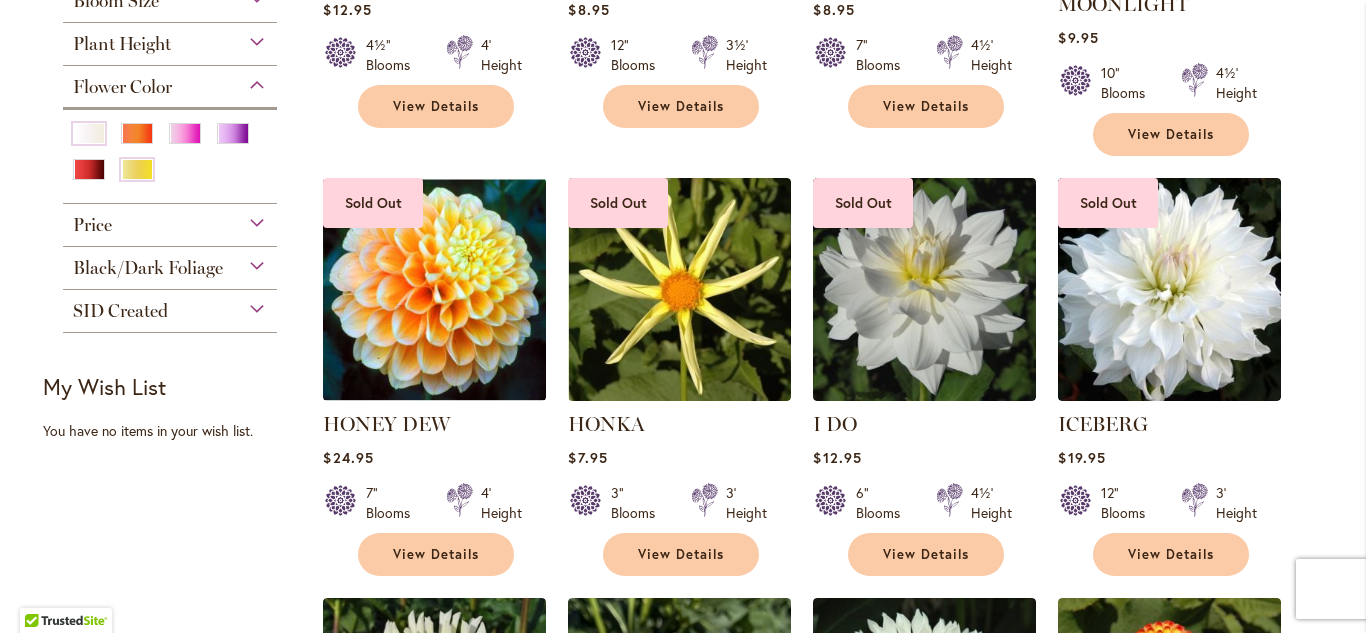 type on "**********" 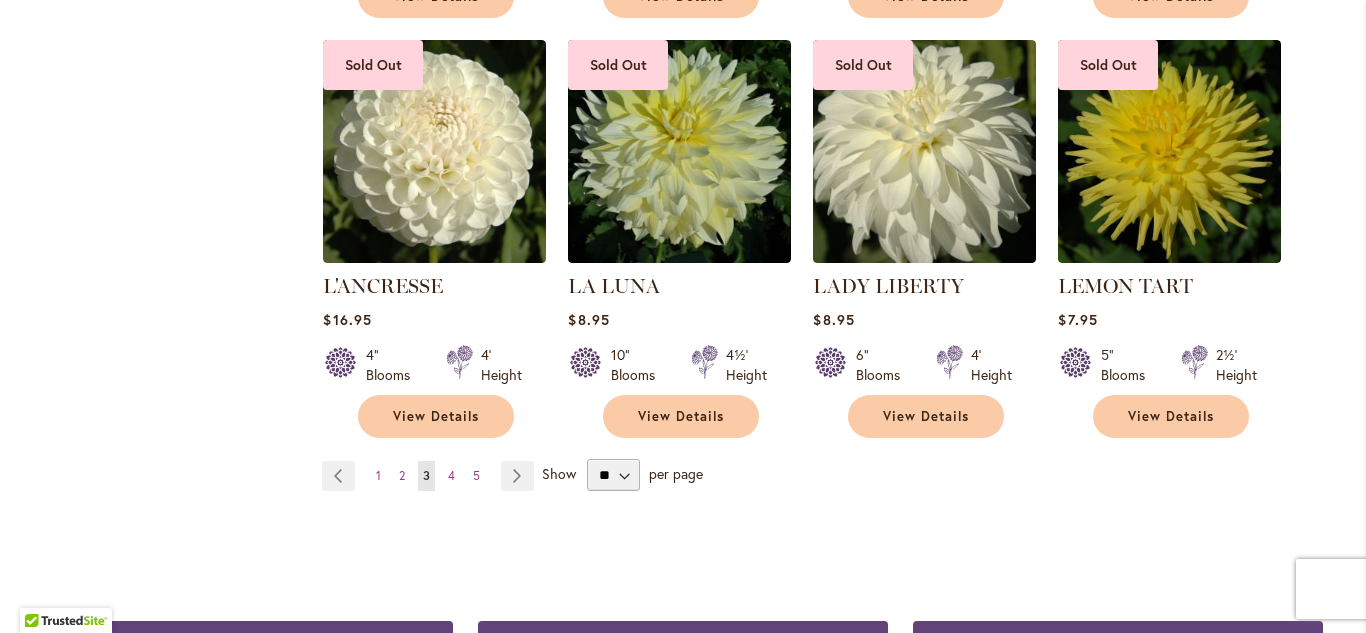 scroll, scrollTop: 1733, scrollLeft: 0, axis: vertical 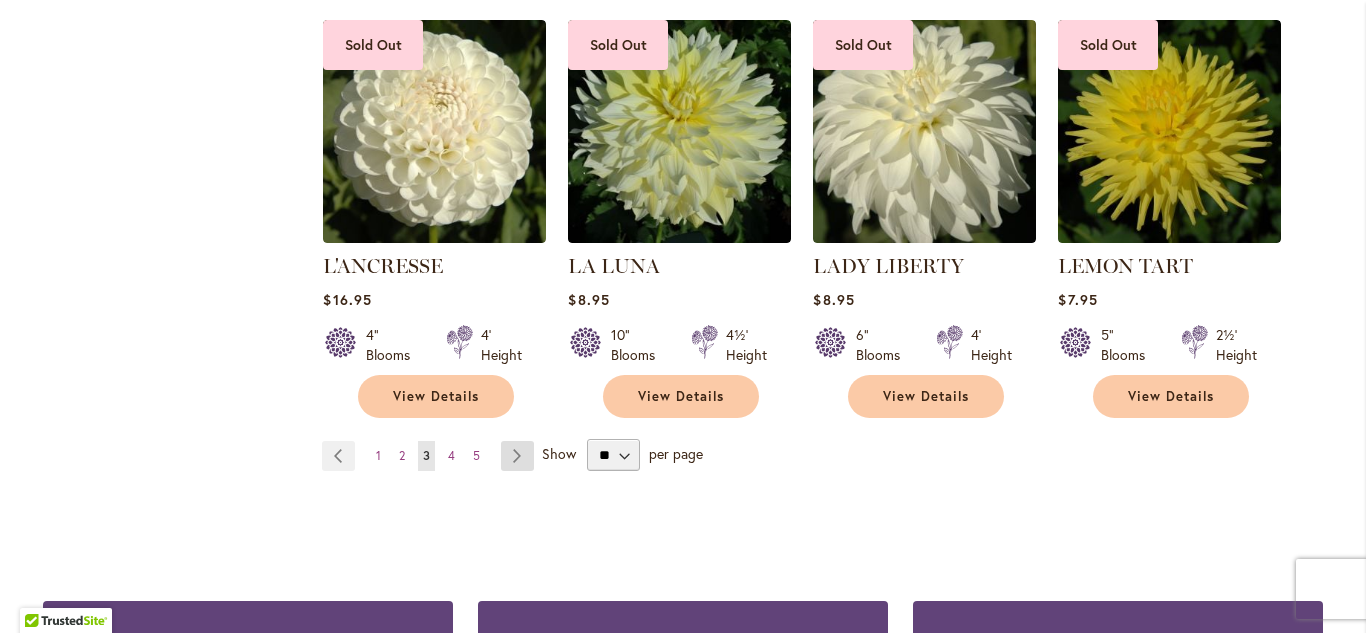 click on "Page
Next" at bounding box center (517, 456) 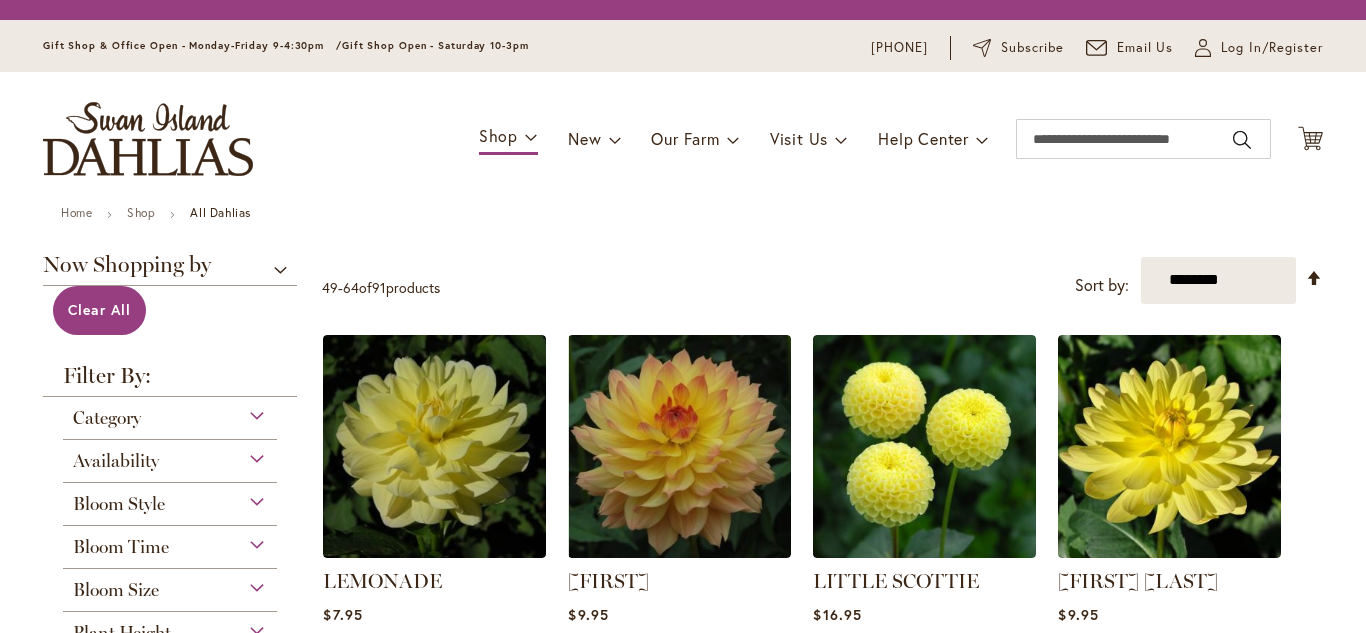 scroll, scrollTop: 0, scrollLeft: 0, axis: both 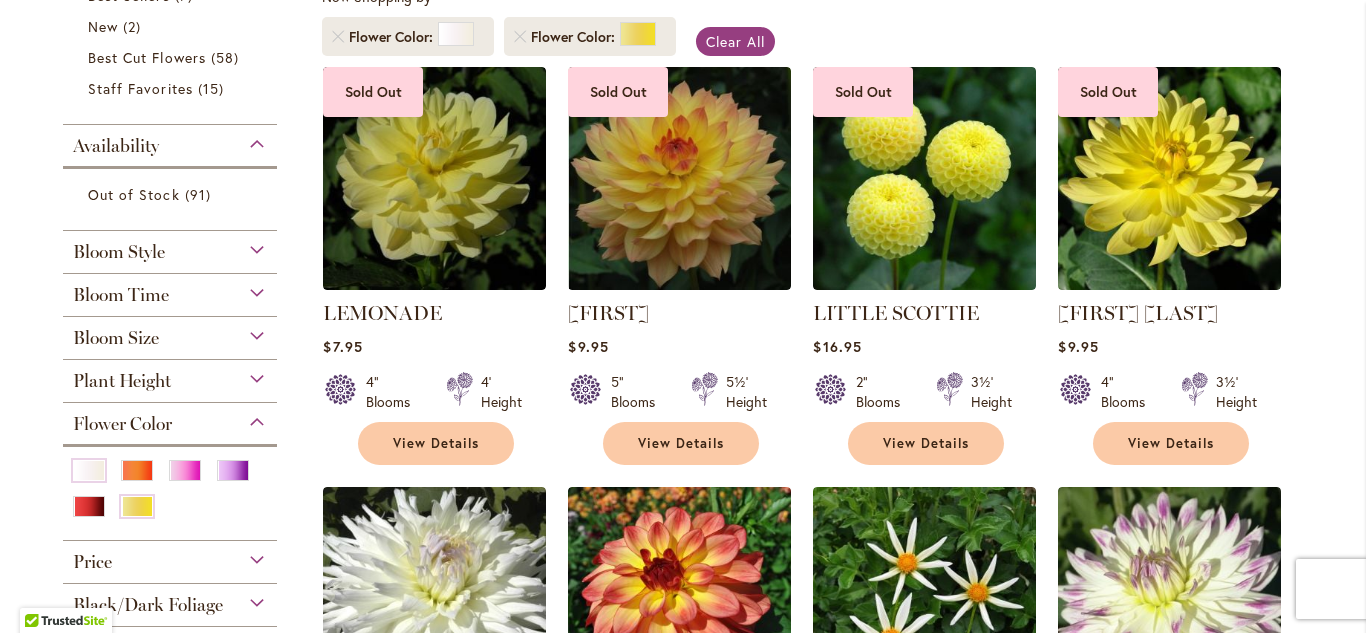type on "**********" 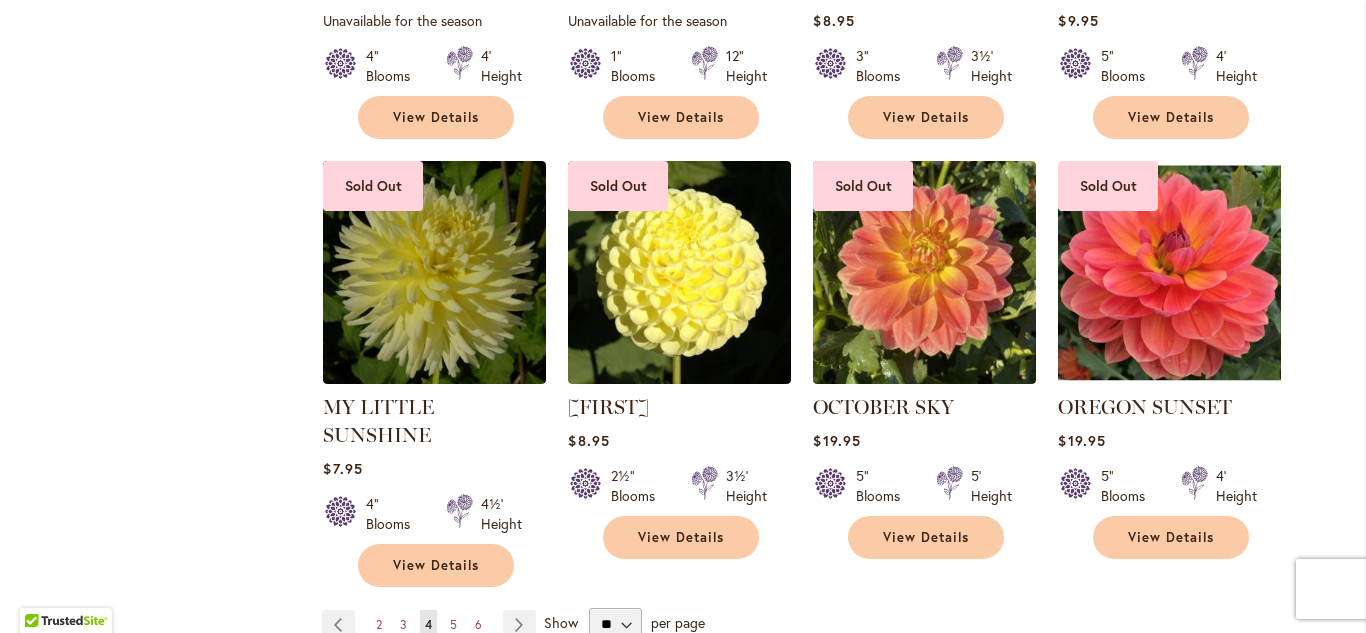 scroll, scrollTop: 1622, scrollLeft: 0, axis: vertical 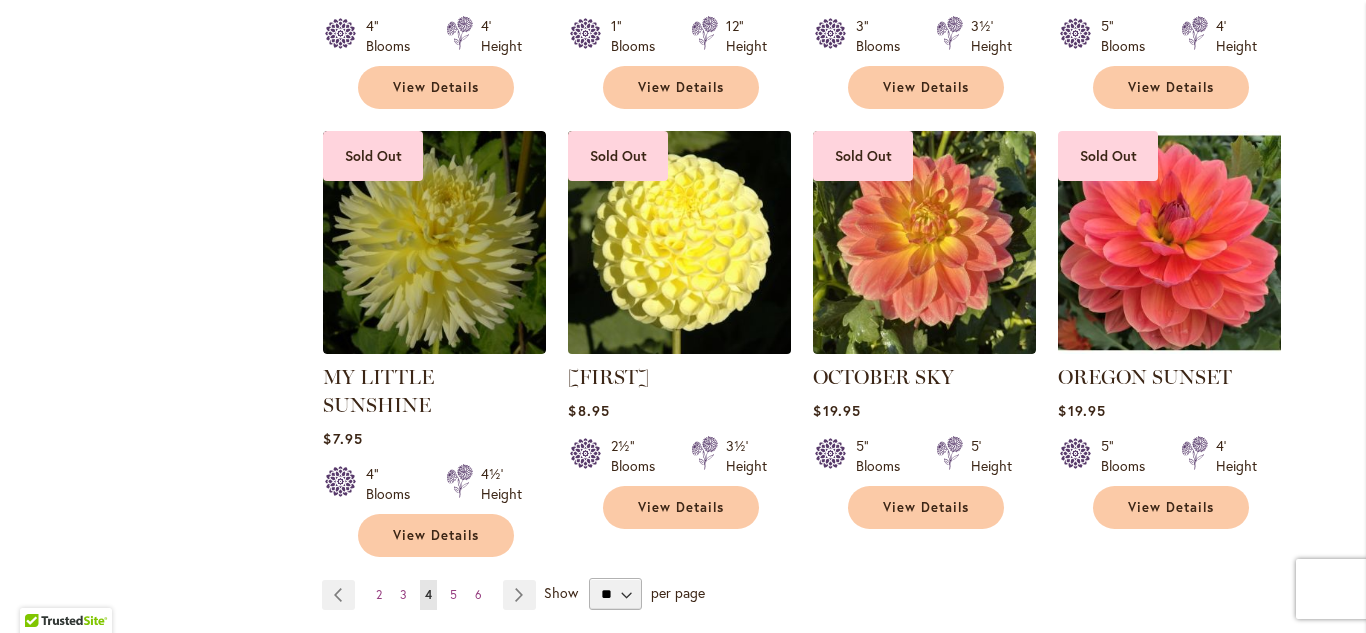 click at bounding box center [680, 242] 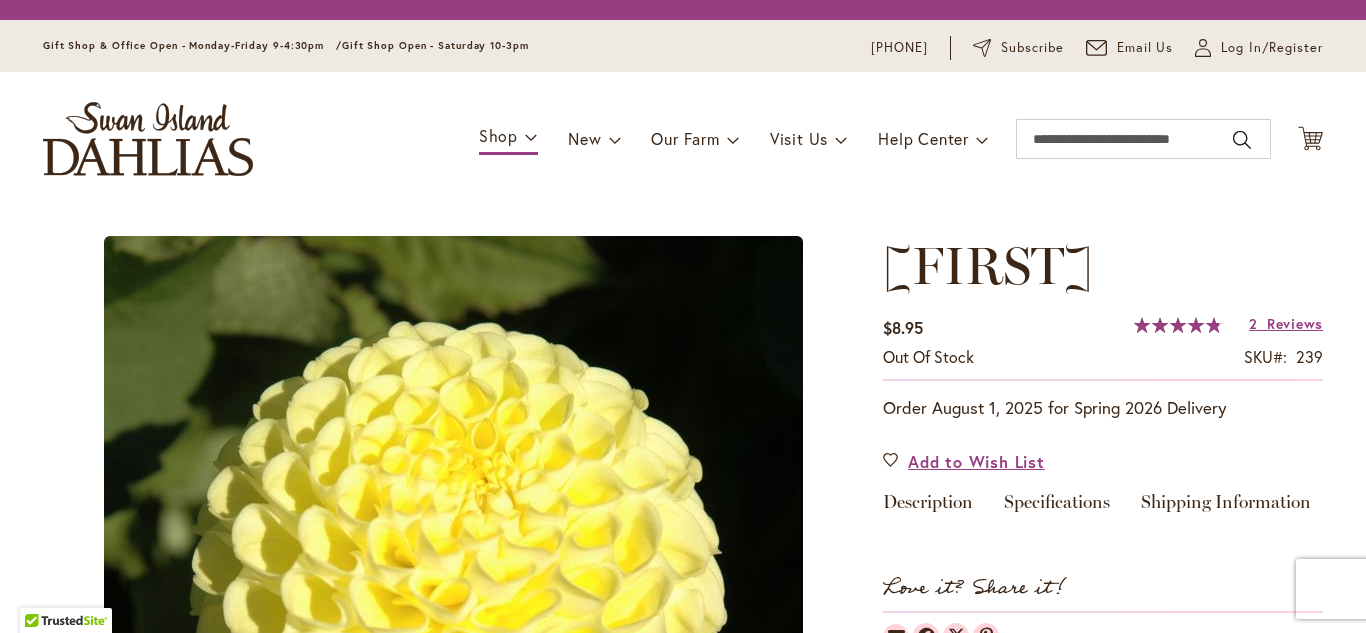 scroll, scrollTop: 0, scrollLeft: 0, axis: both 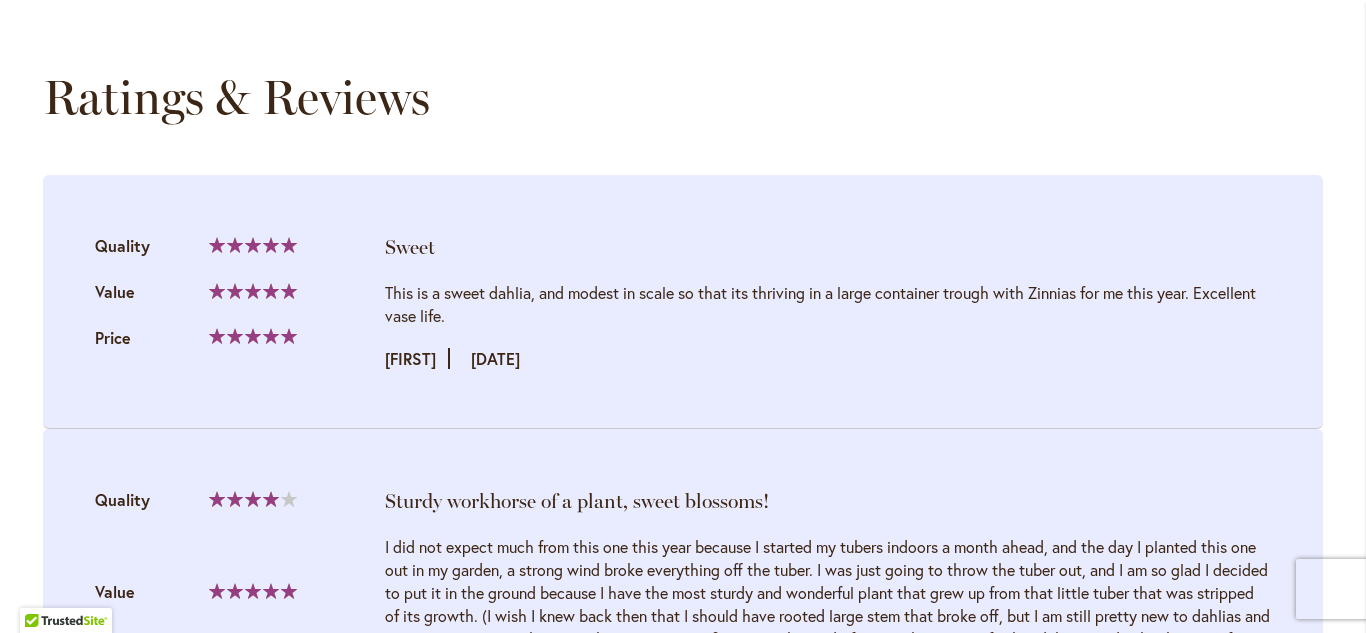 type on "**********" 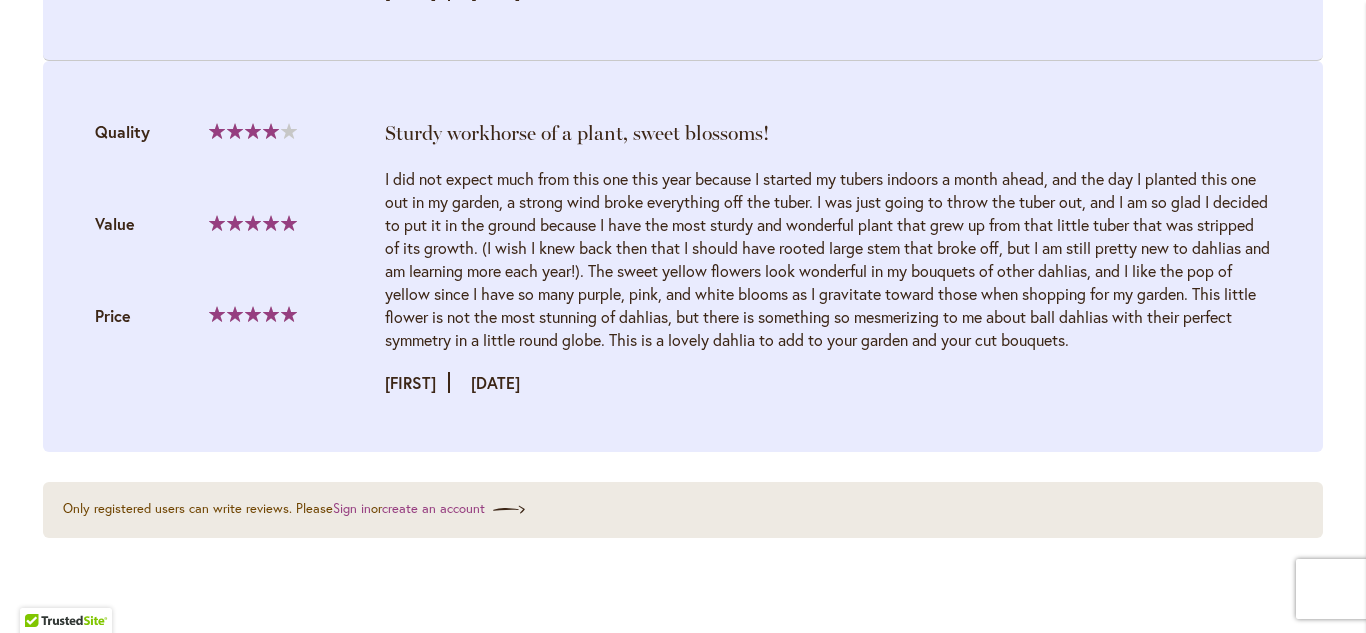 scroll, scrollTop: 2160, scrollLeft: 0, axis: vertical 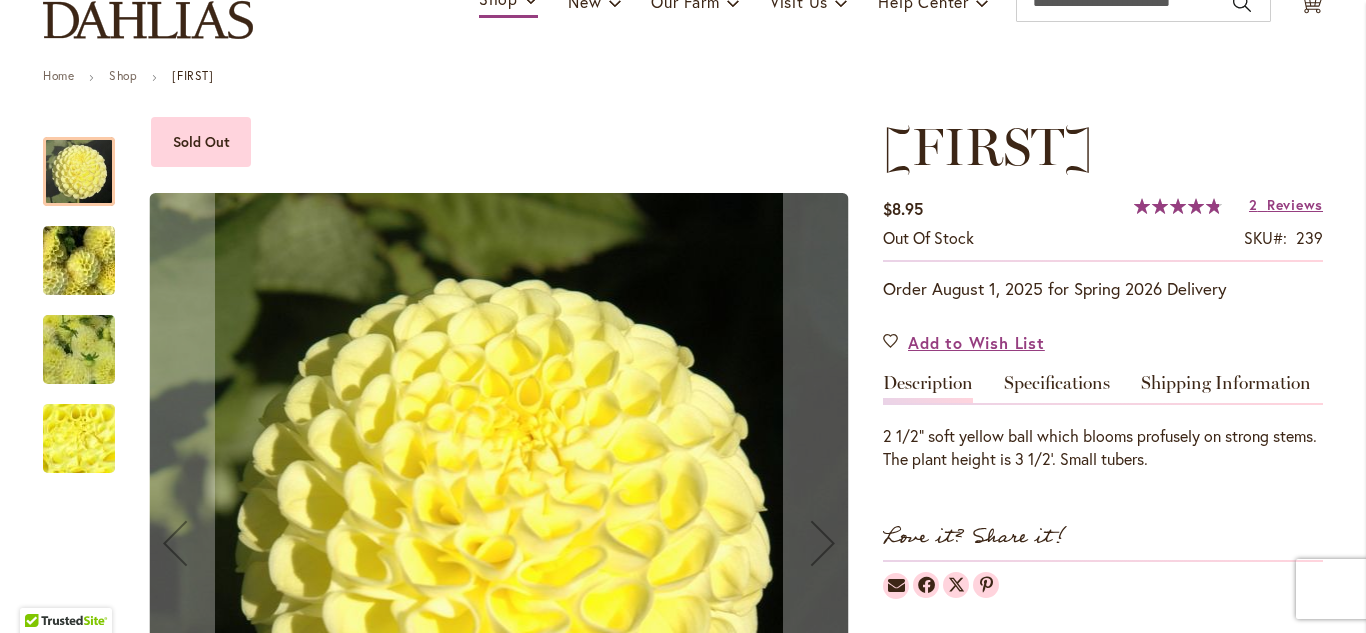 click at bounding box center [79, 261] 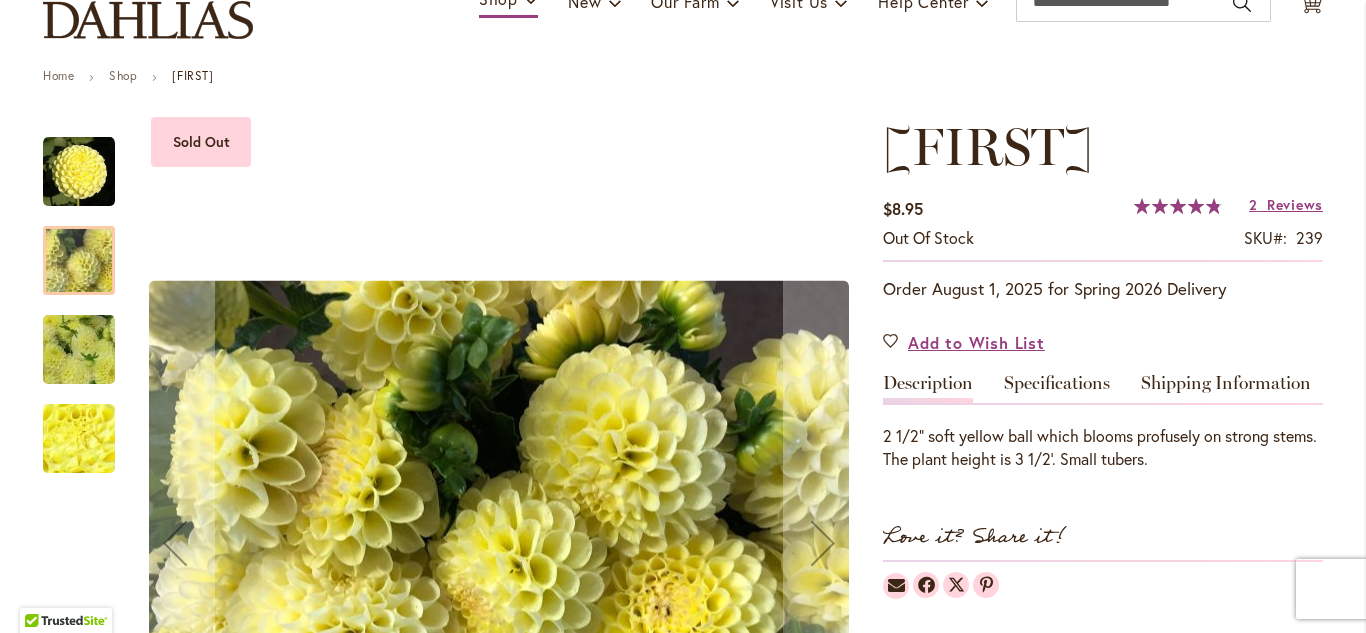 click at bounding box center [79, 350] 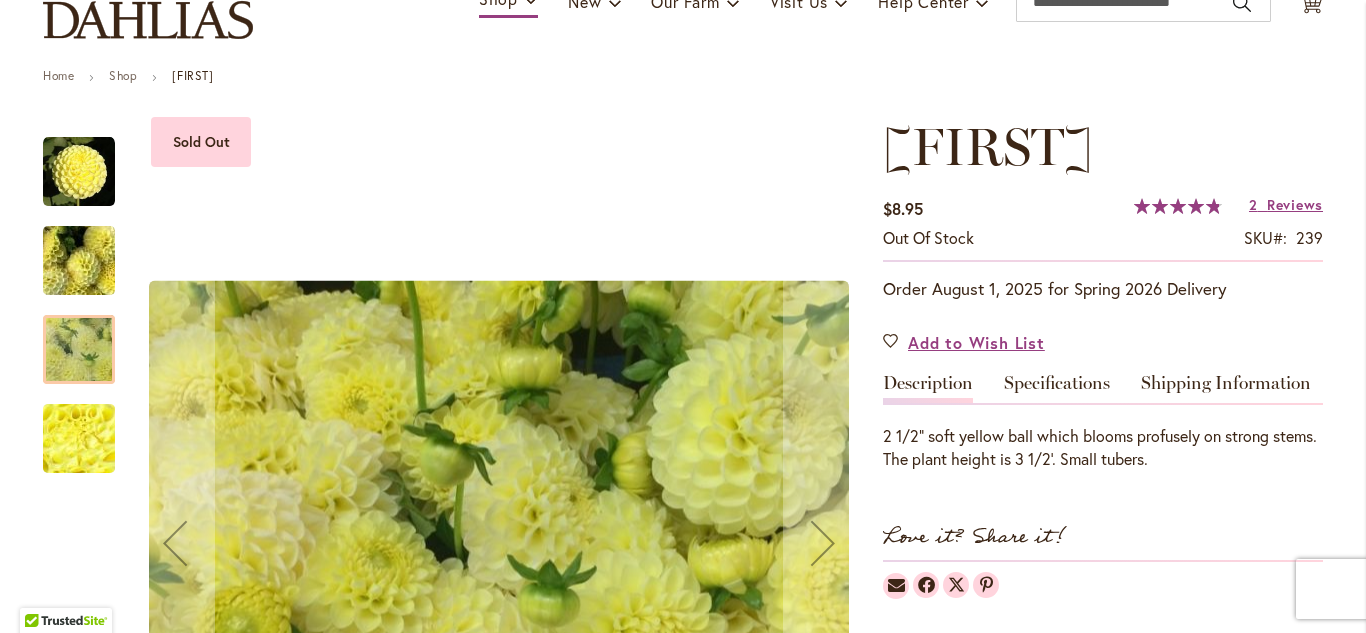 click at bounding box center [79, 439] 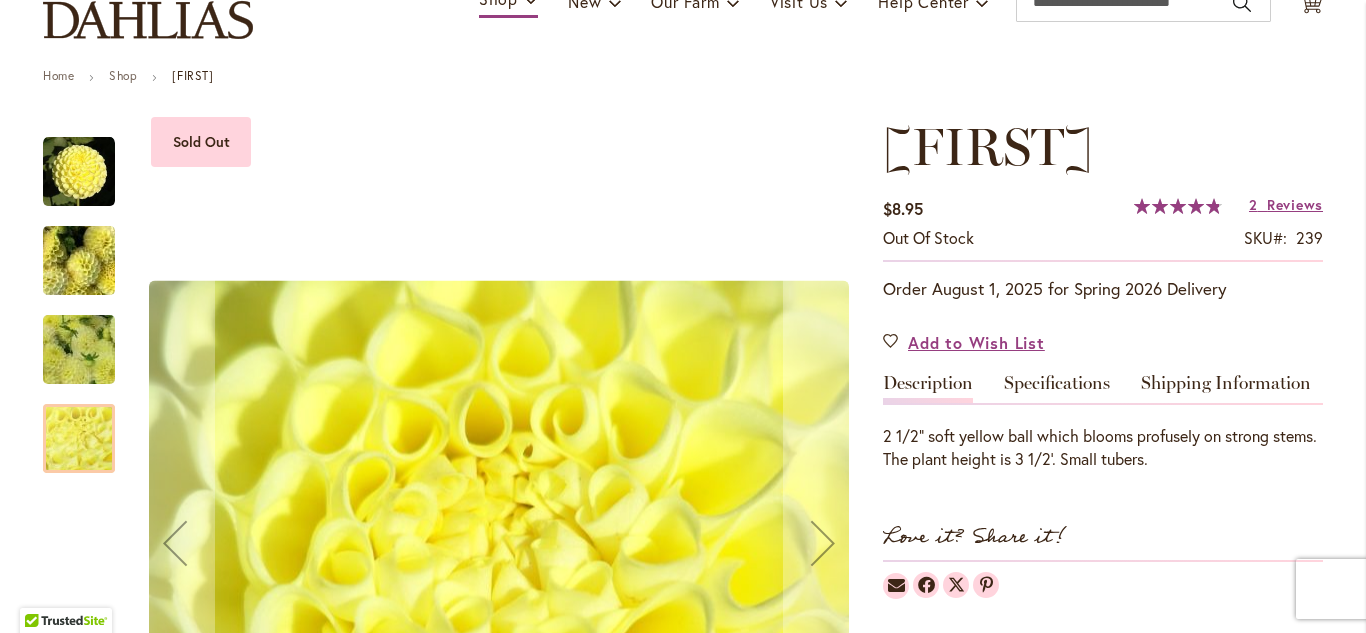 click at bounding box center (79, 350) 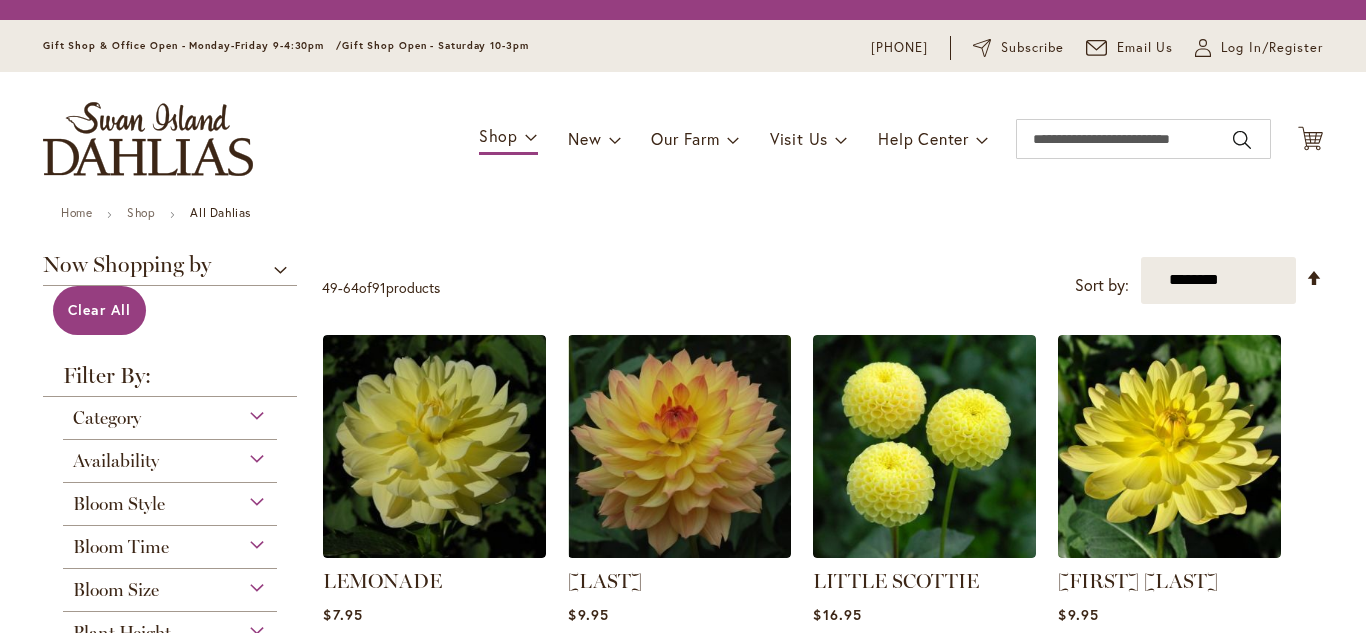 scroll, scrollTop: 0, scrollLeft: 0, axis: both 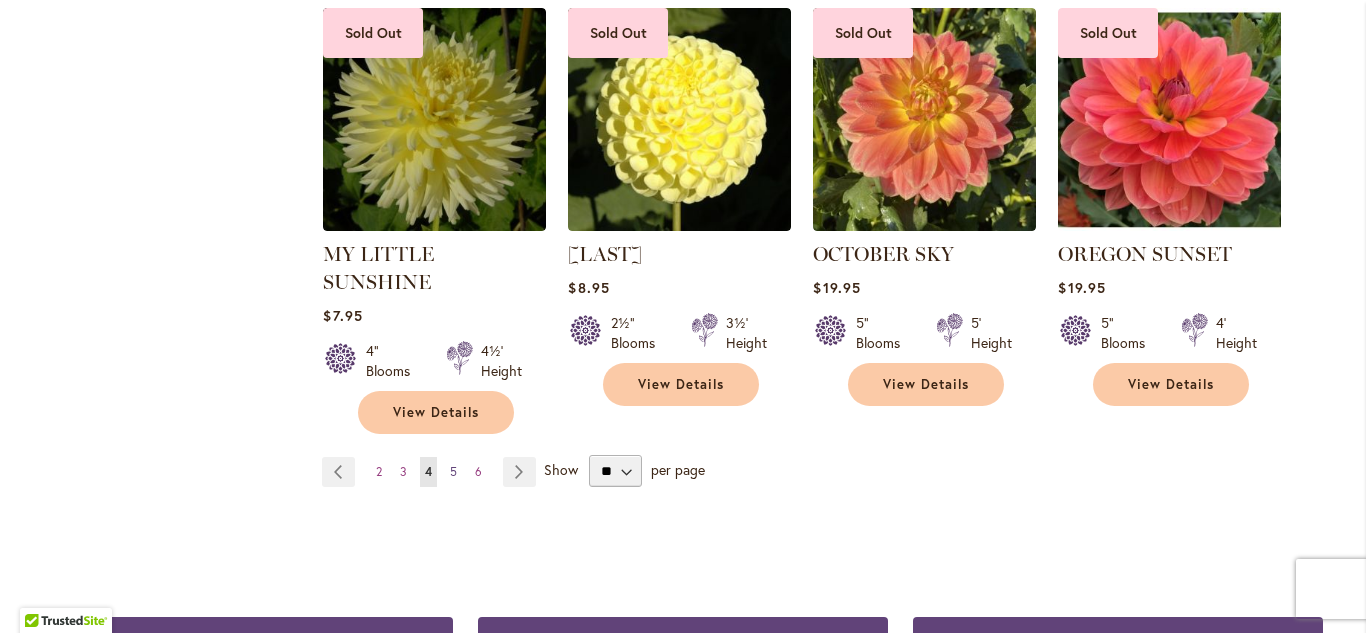 click on "5" at bounding box center (453, 471) 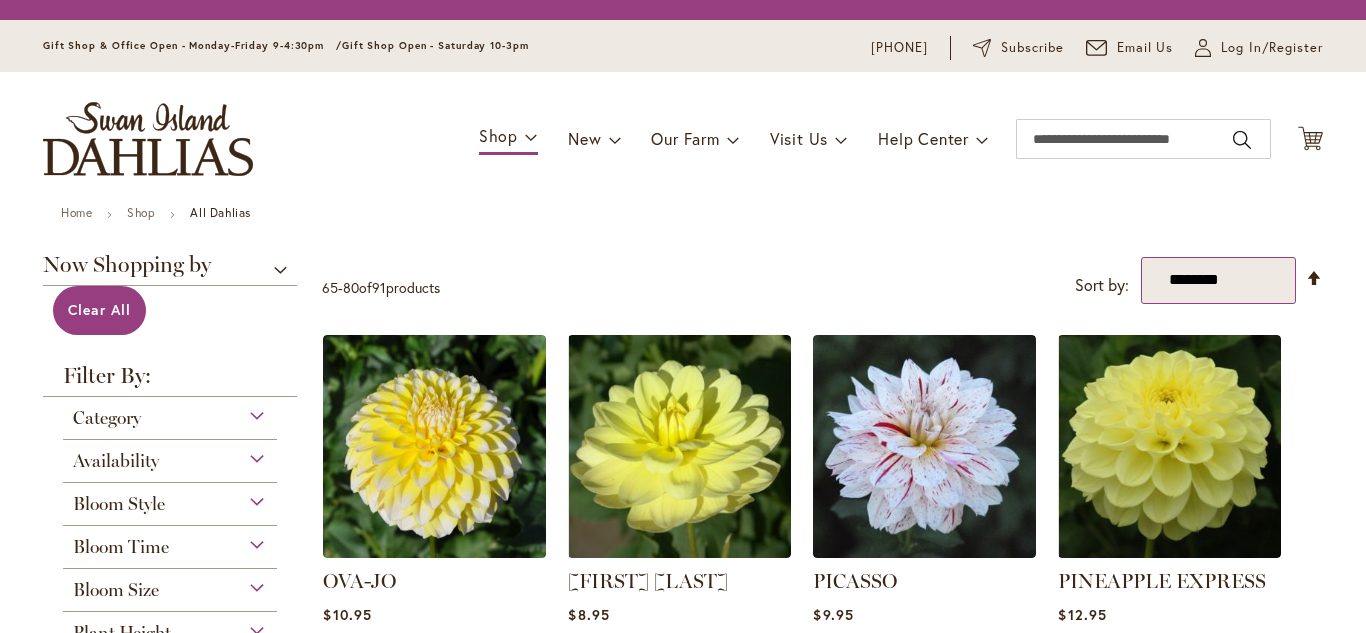 scroll, scrollTop: 0, scrollLeft: 0, axis: both 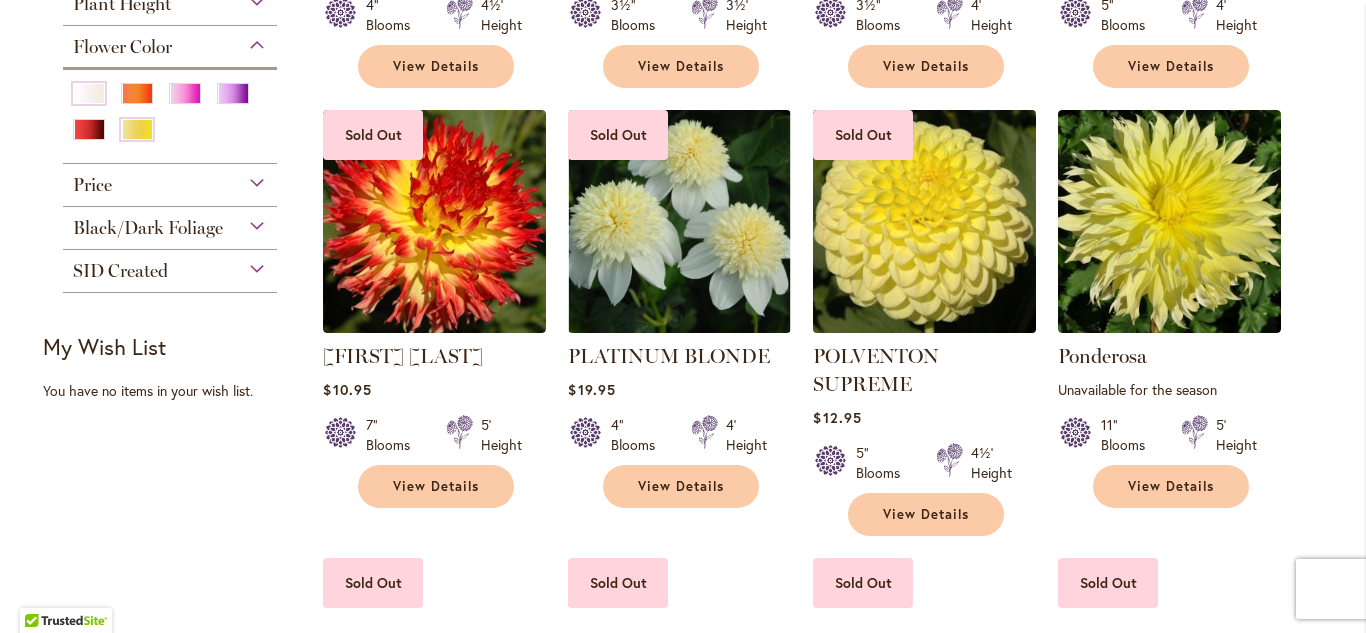 type on "**********" 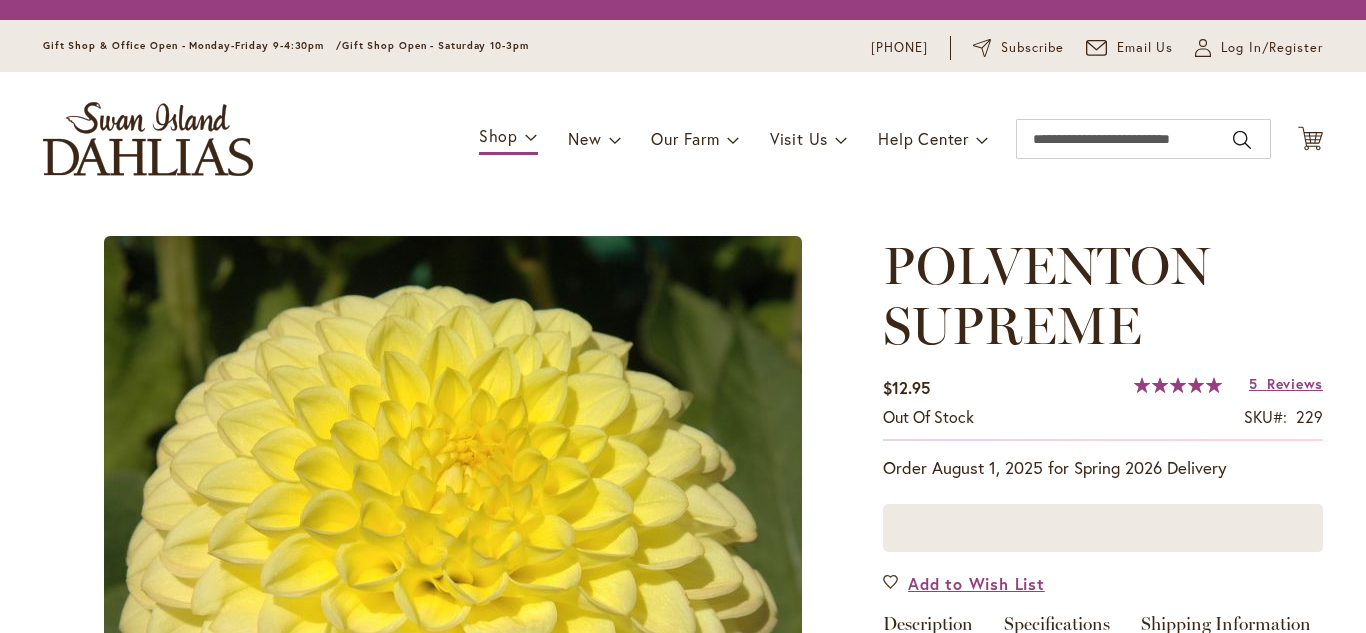 scroll, scrollTop: 0, scrollLeft: 0, axis: both 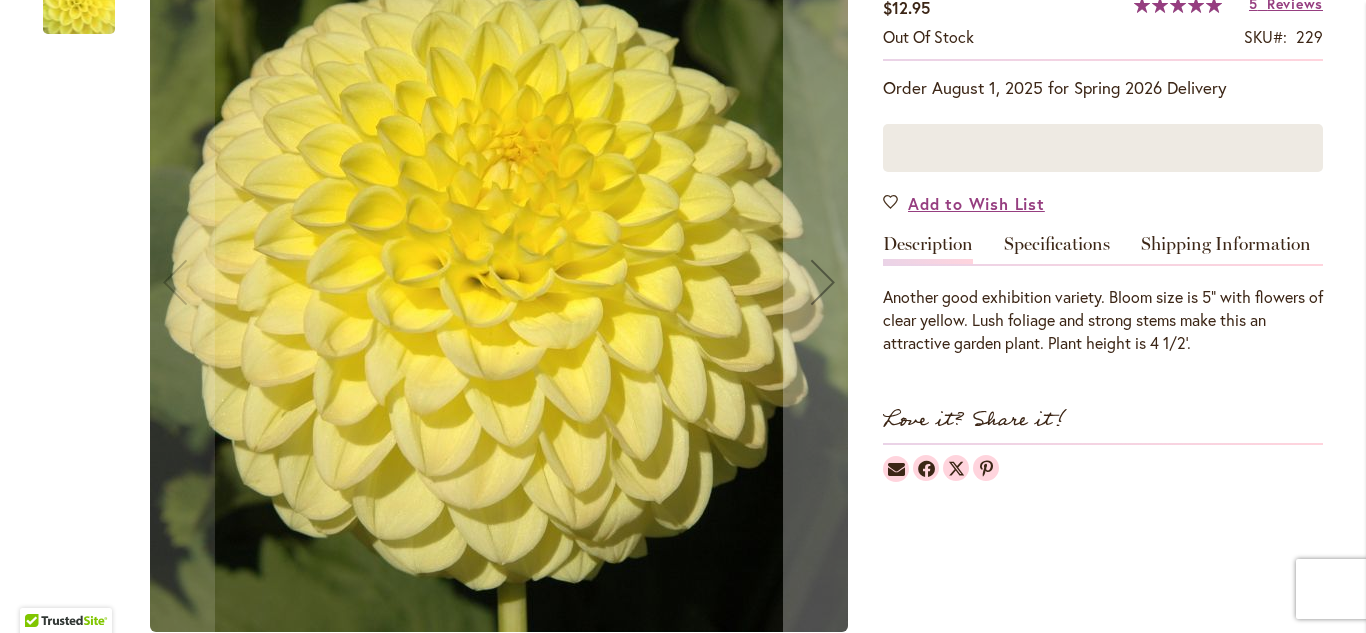 type on "**********" 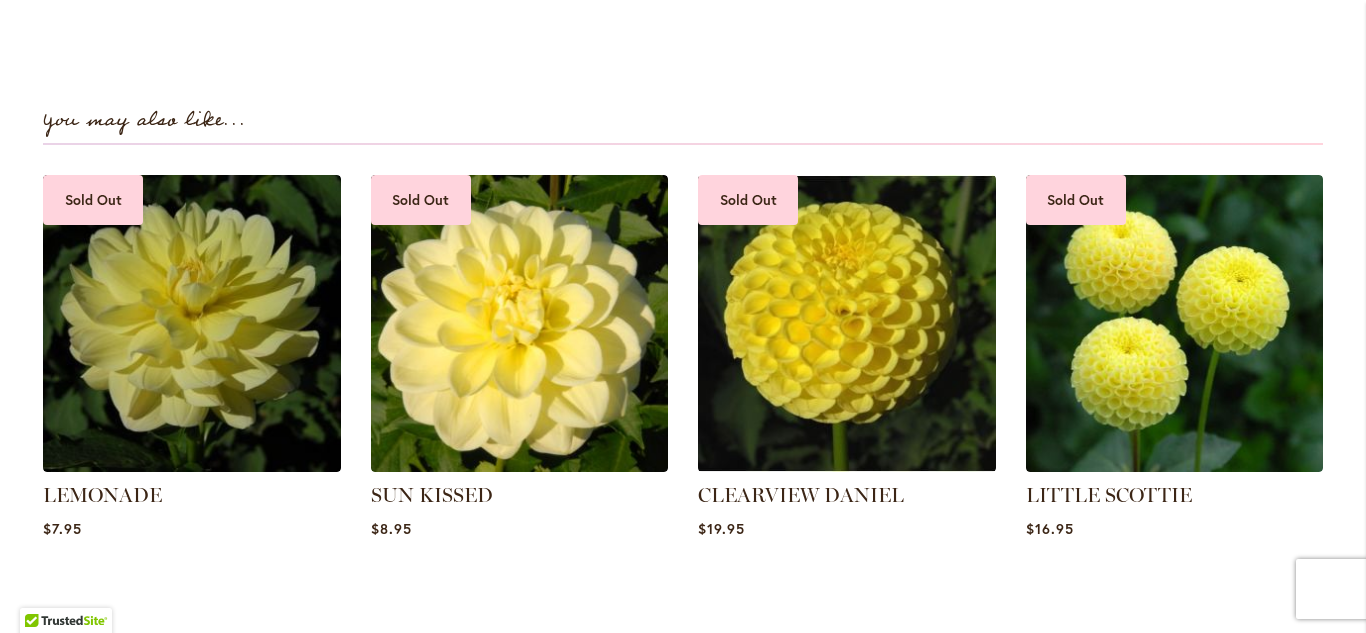 scroll, scrollTop: 1120, scrollLeft: 0, axis: vertical 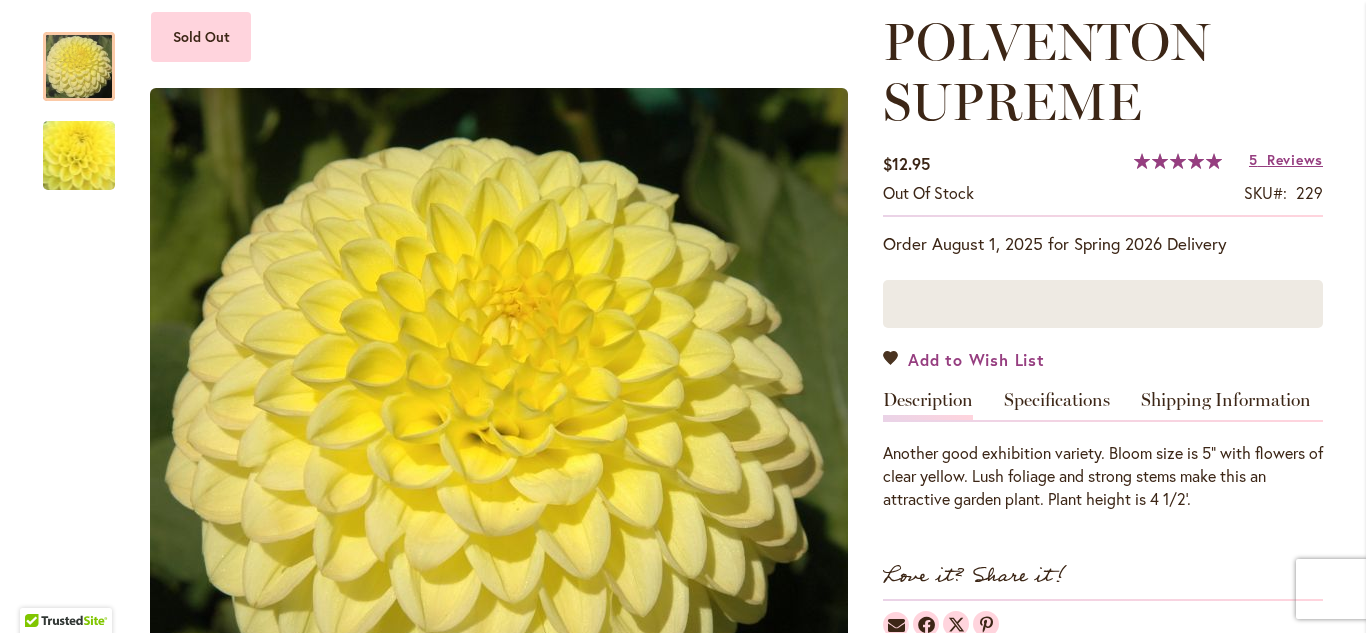 click on "Add to Wish List" at bounding box center (964, 359) 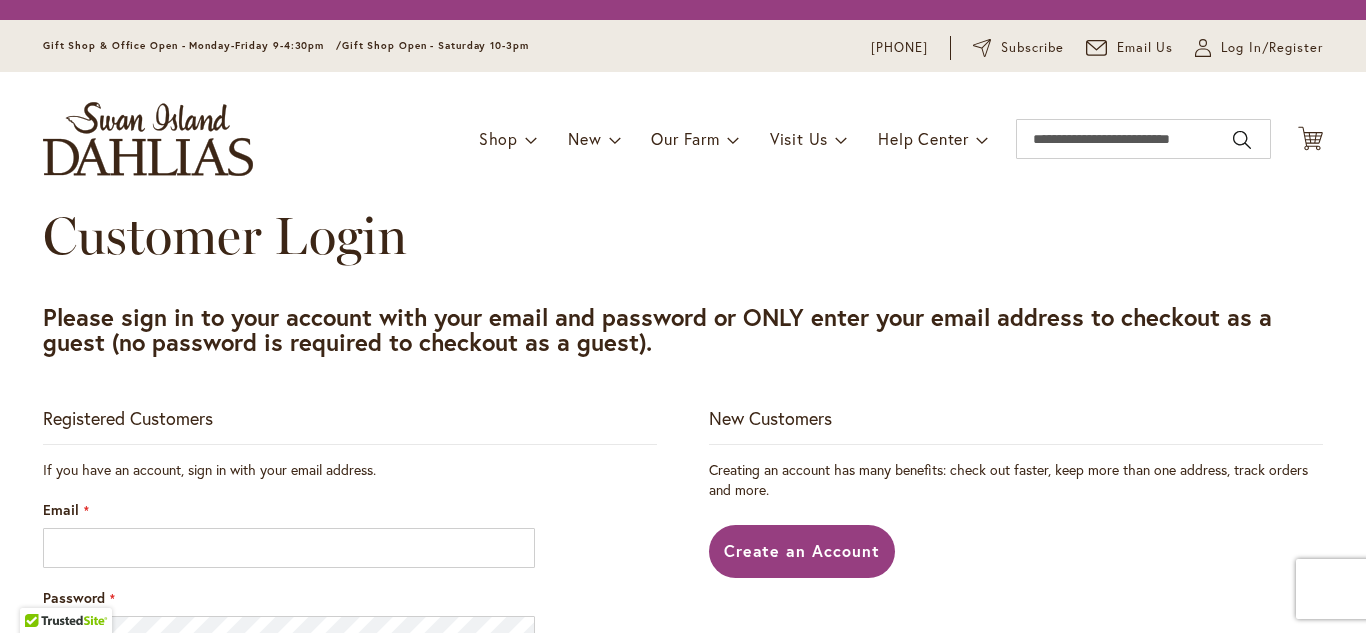 scroll, scrollTop: 0, scrollLeft: 0, axis: both 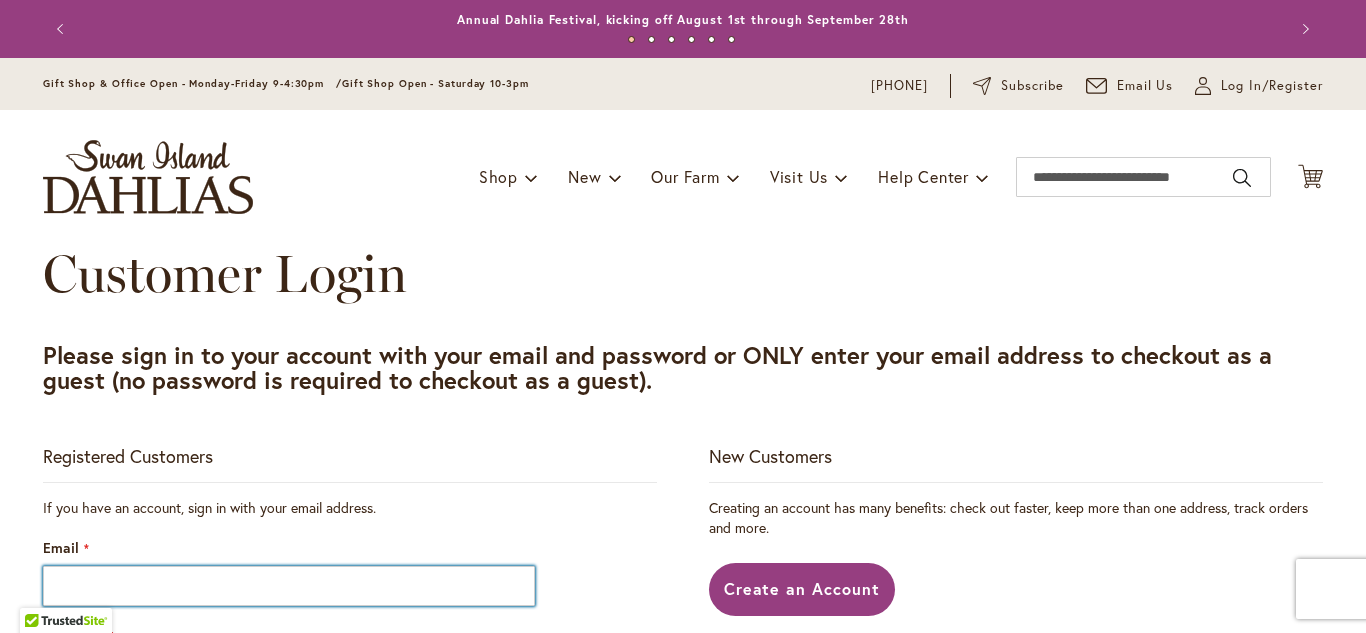 type on "**********" 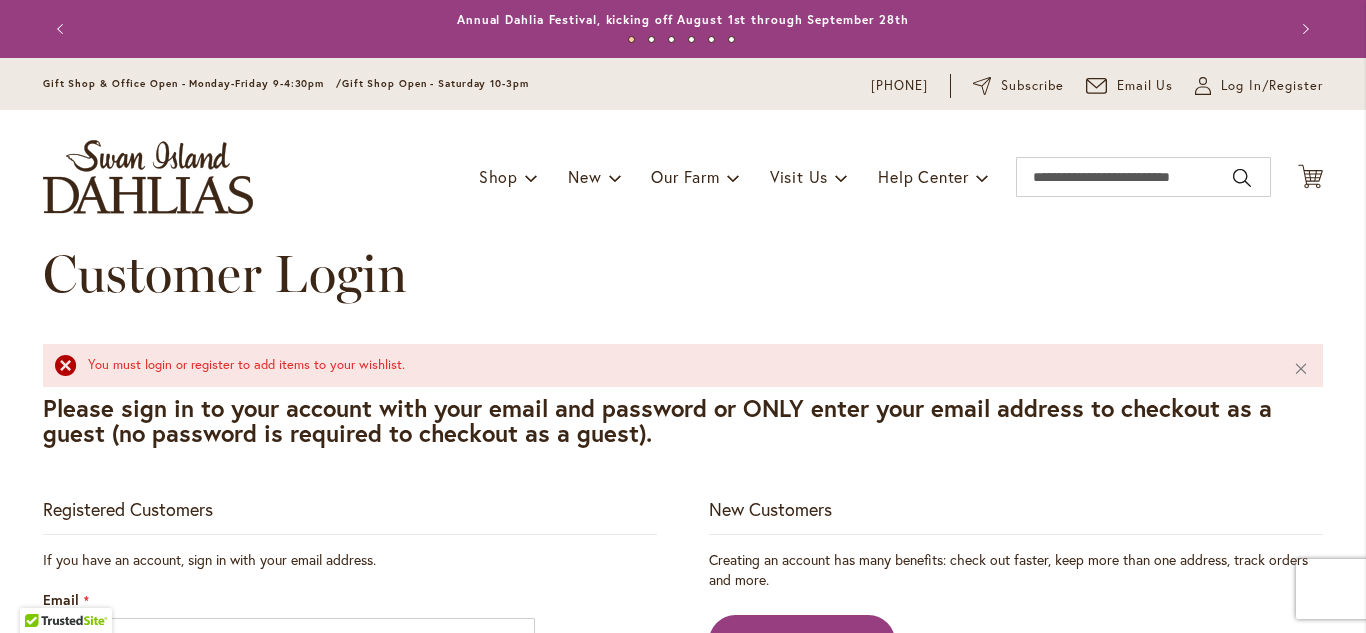 type on "**********" 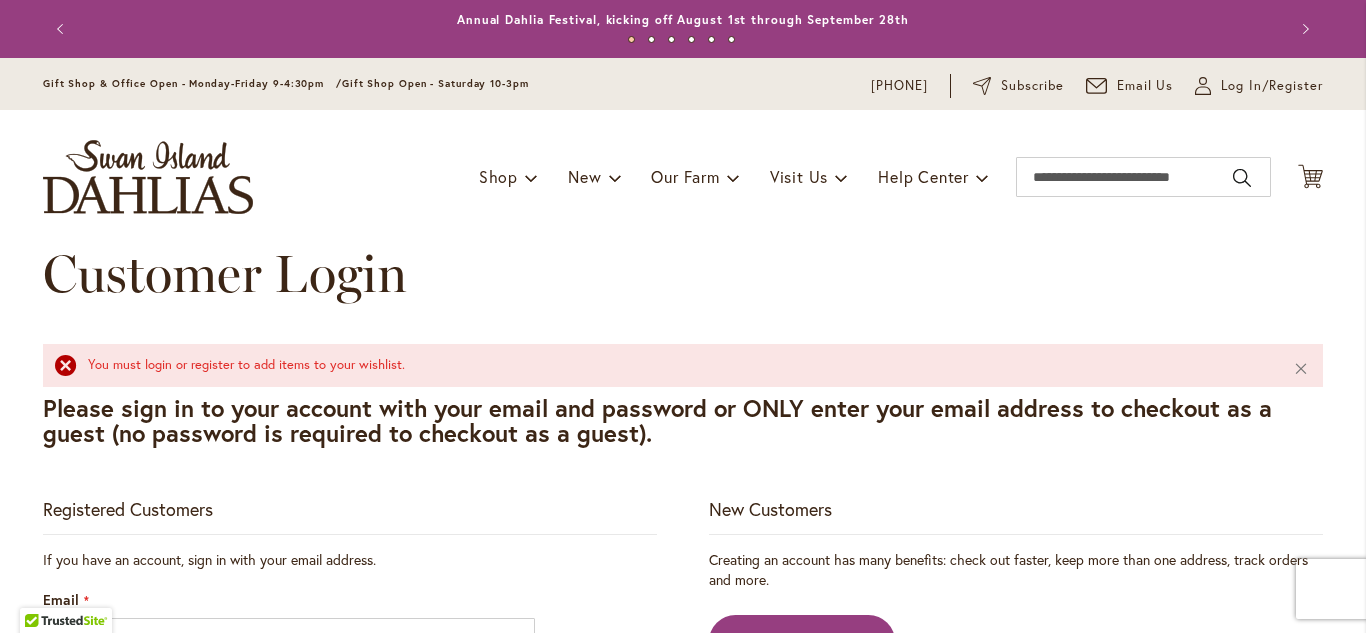 click on "Customer Login" at bounding box center [683, 294] 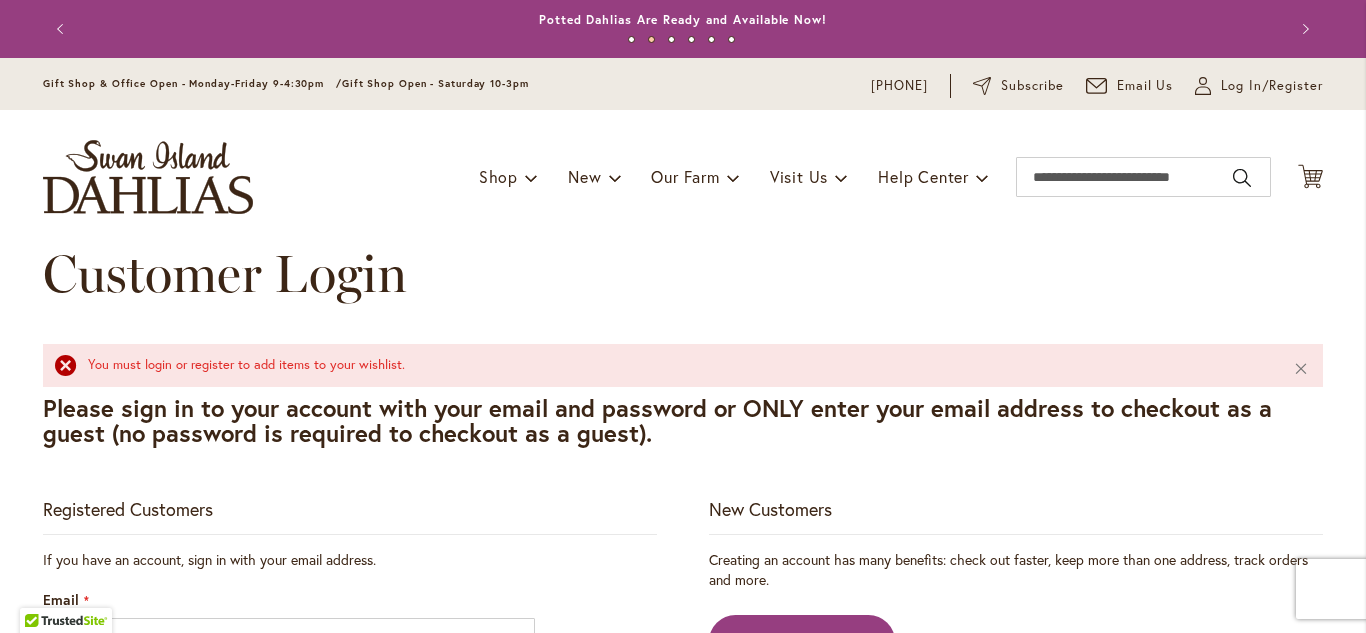 click on "Skip to Content
Gift Shop & Office Open - Monday-Friday 9-4:30pm   /    Gift Shop Open - Saturday 10-3pm
1-866-254-1047
Subscribe
Email Us
My Account
Log In/Register
Toggle Nav
Shop
Dahlia Tubers
Collections
Fresh Cut Dahlias" at bounding box center (683, 151) 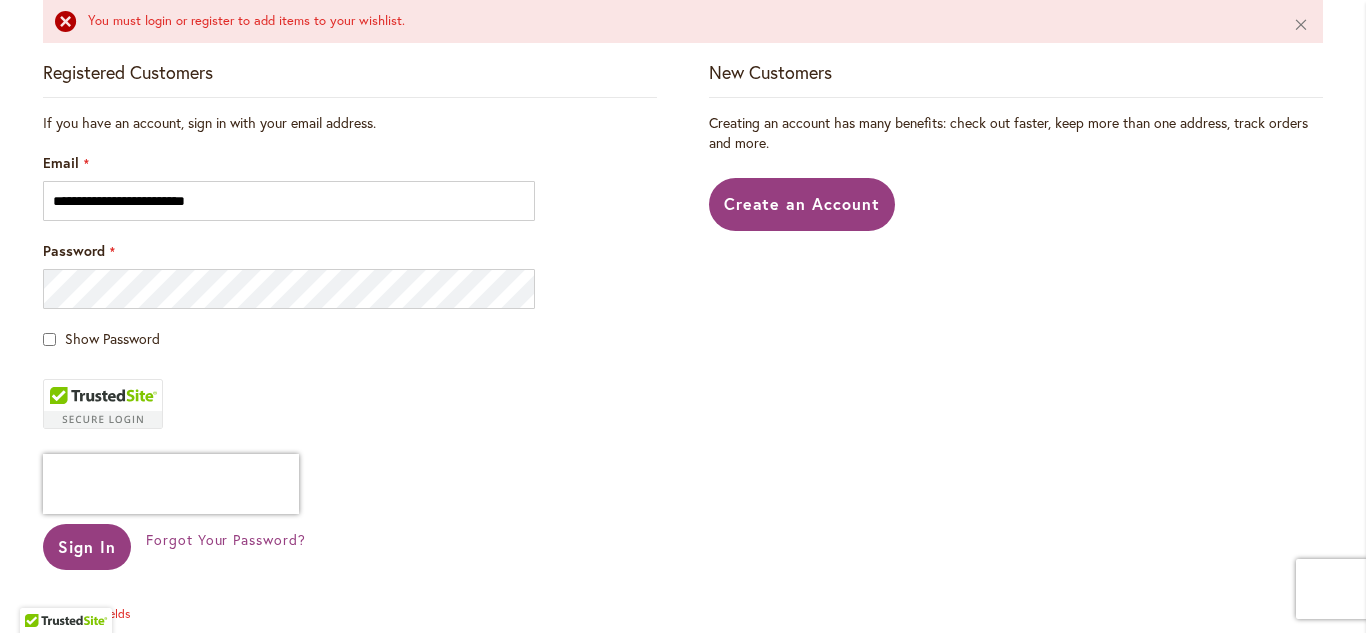 scroll, scrollTop: 440, scrollLeft: 0, axis: vertical 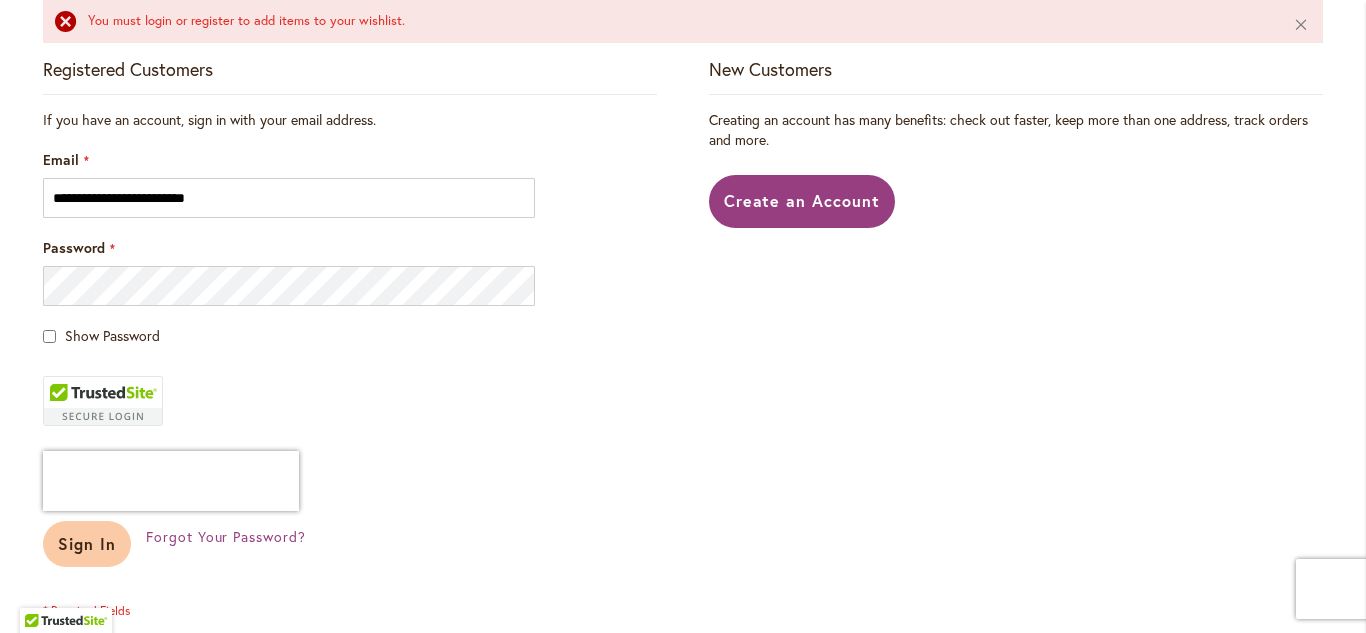 click on "Sign In" at bounding box center [87, 543] 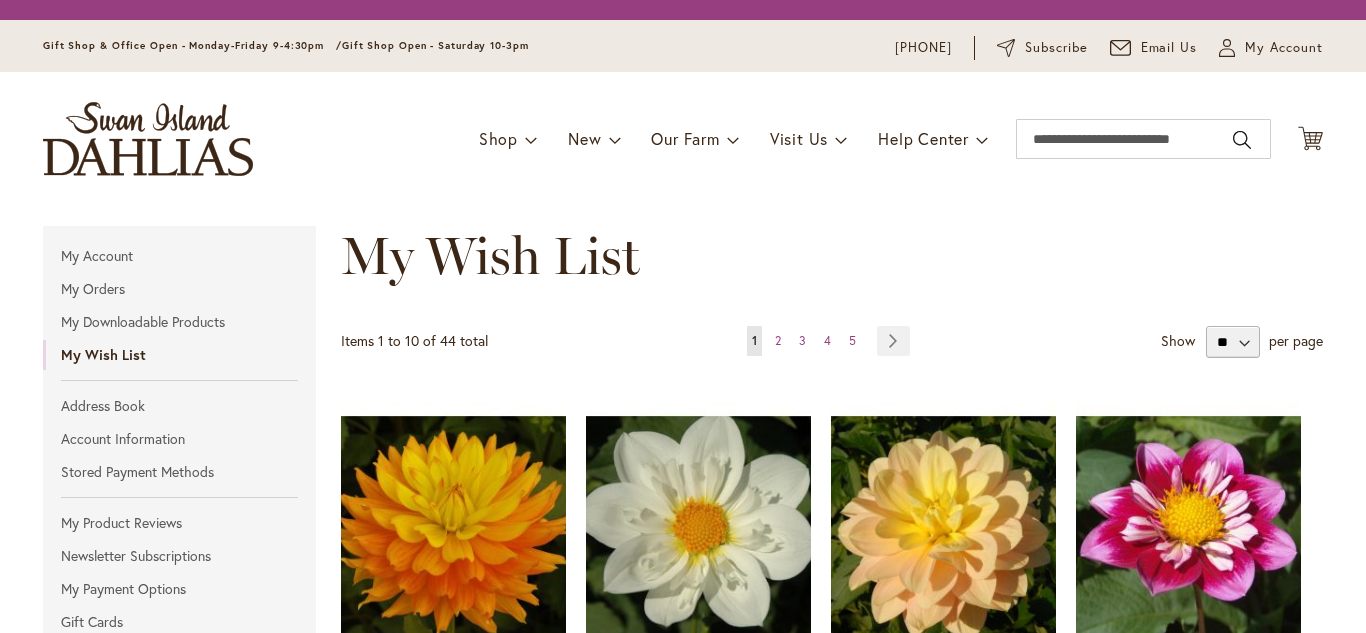 scroll, scrollTop: 0, scrollLeft: 0, axis: both 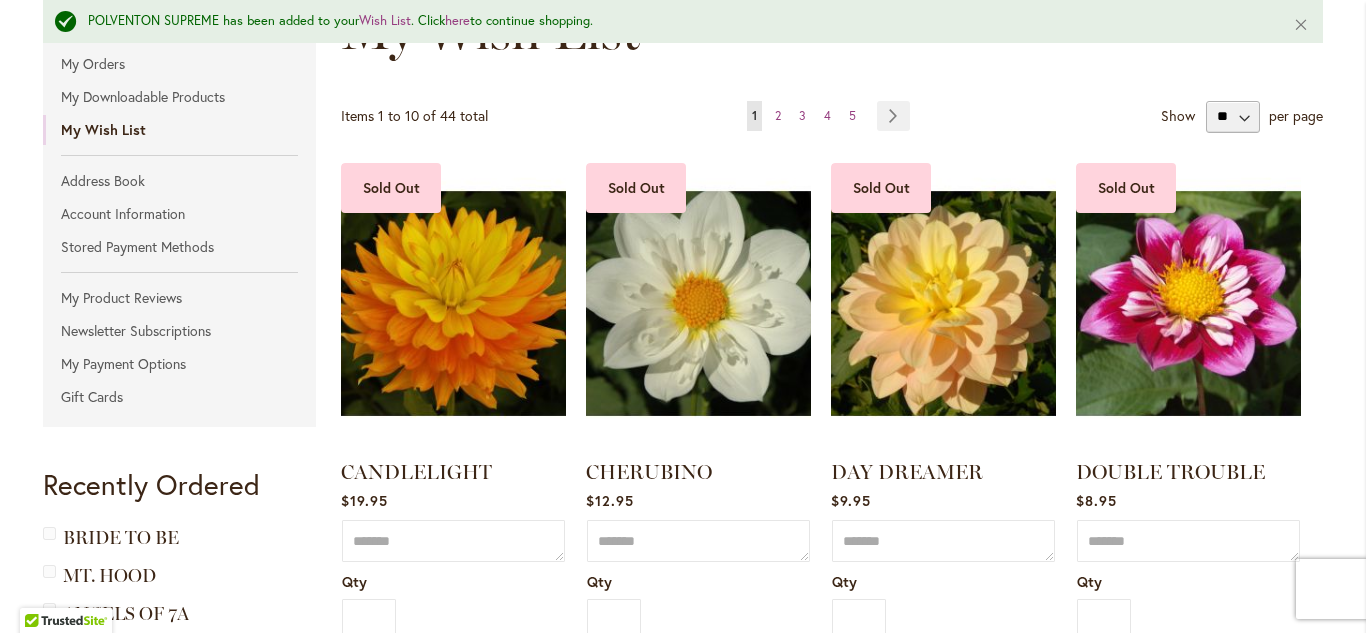 type on "**********" 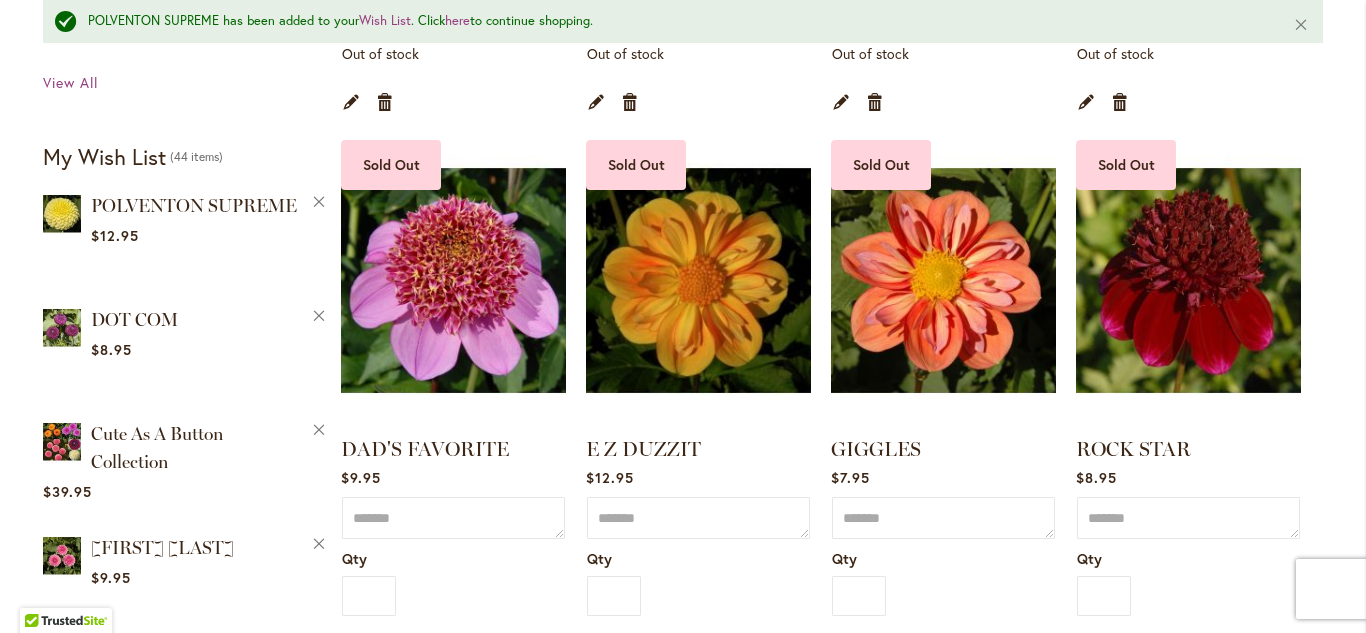 scroll, scrollTop: 946, scrollLeft: 0, axis: vertical 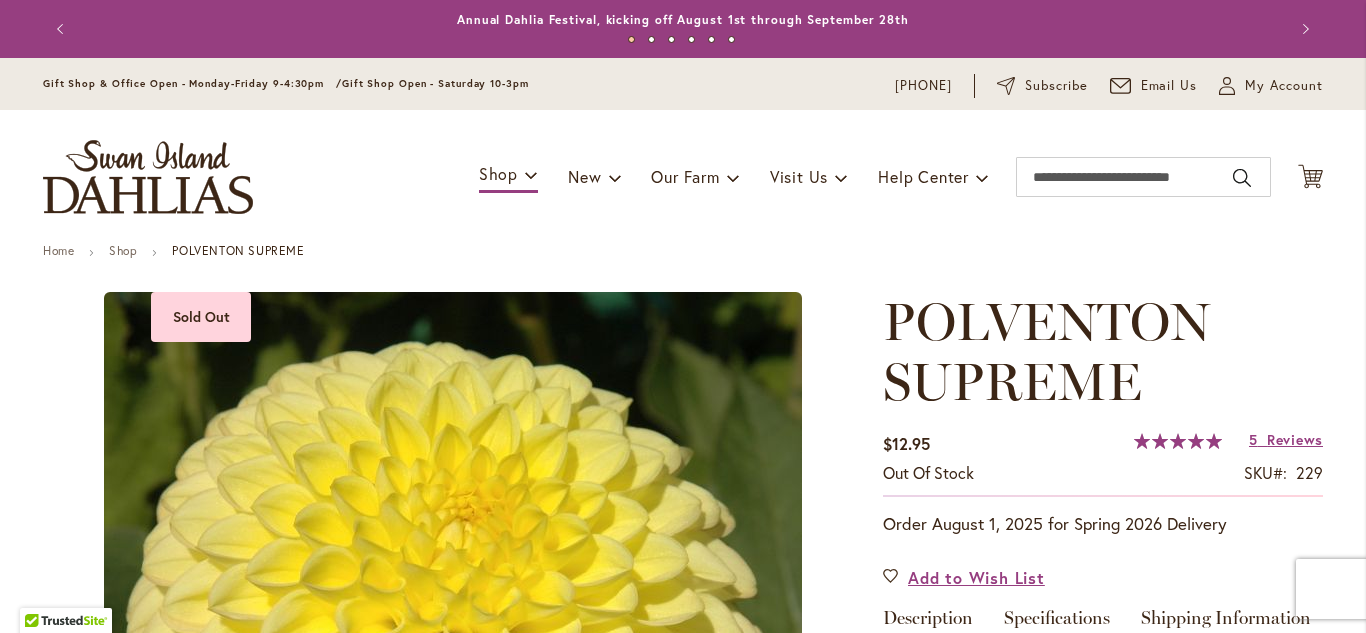 type on "******" 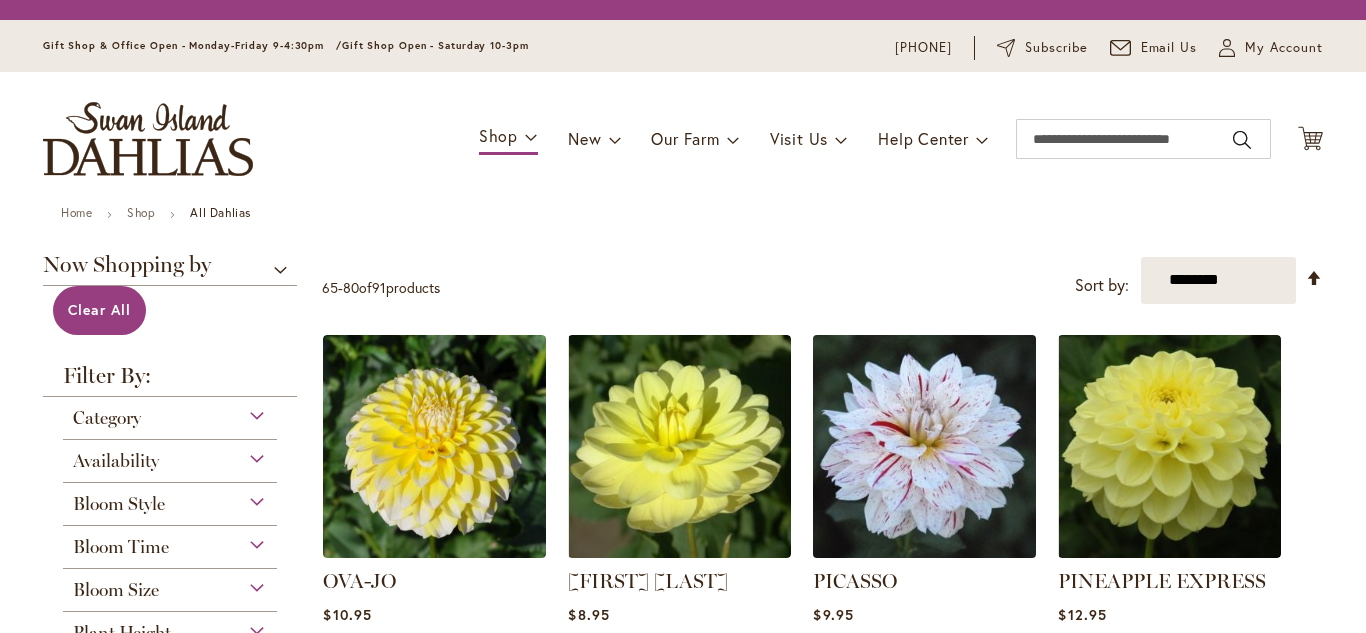 scroll, scrollTop: 0, scrollLeft: 0, axis: both 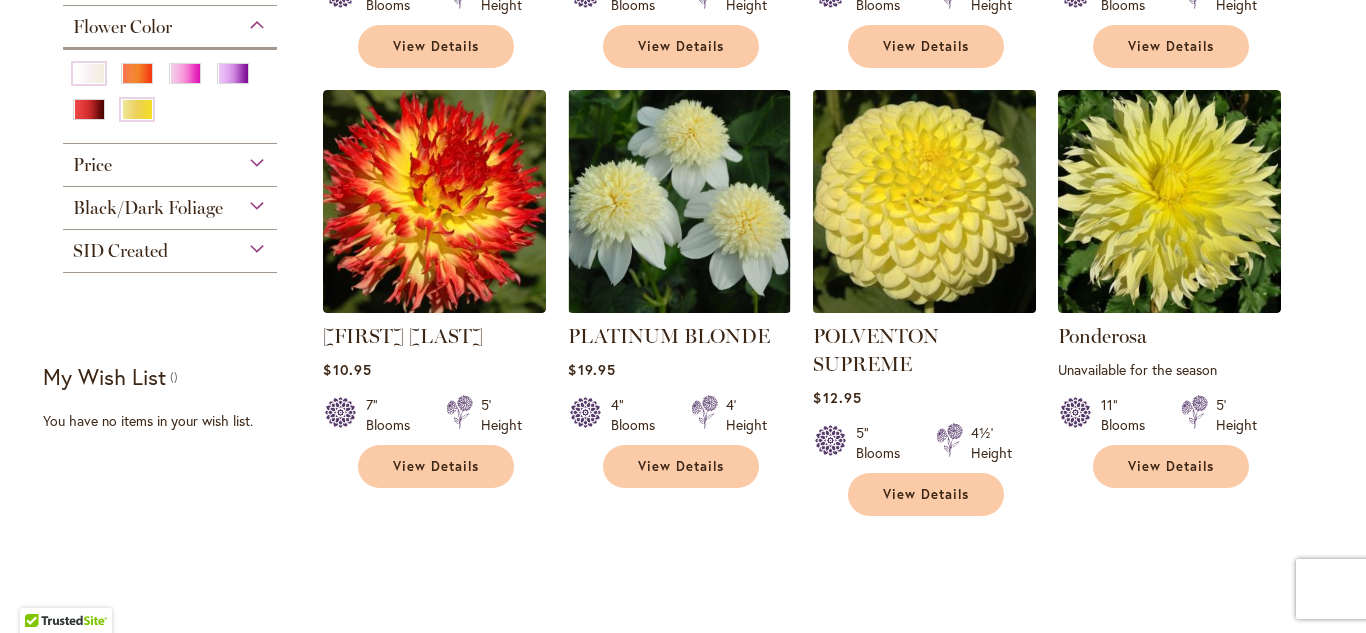 click on "POLVENTON SUPREME
Rating:
100%
5                  Reviews
$12.95
5" Blooms
4½' Height" at bounding box center (924, 414) 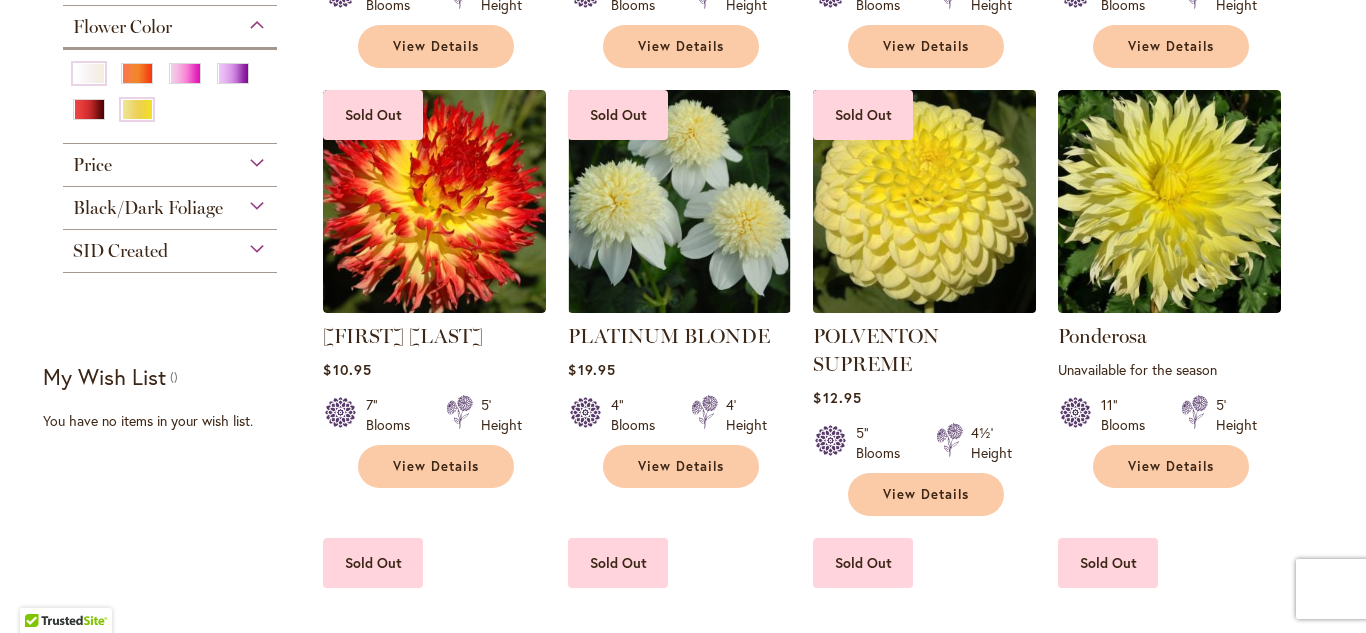 click at bounding box center [925, 201] 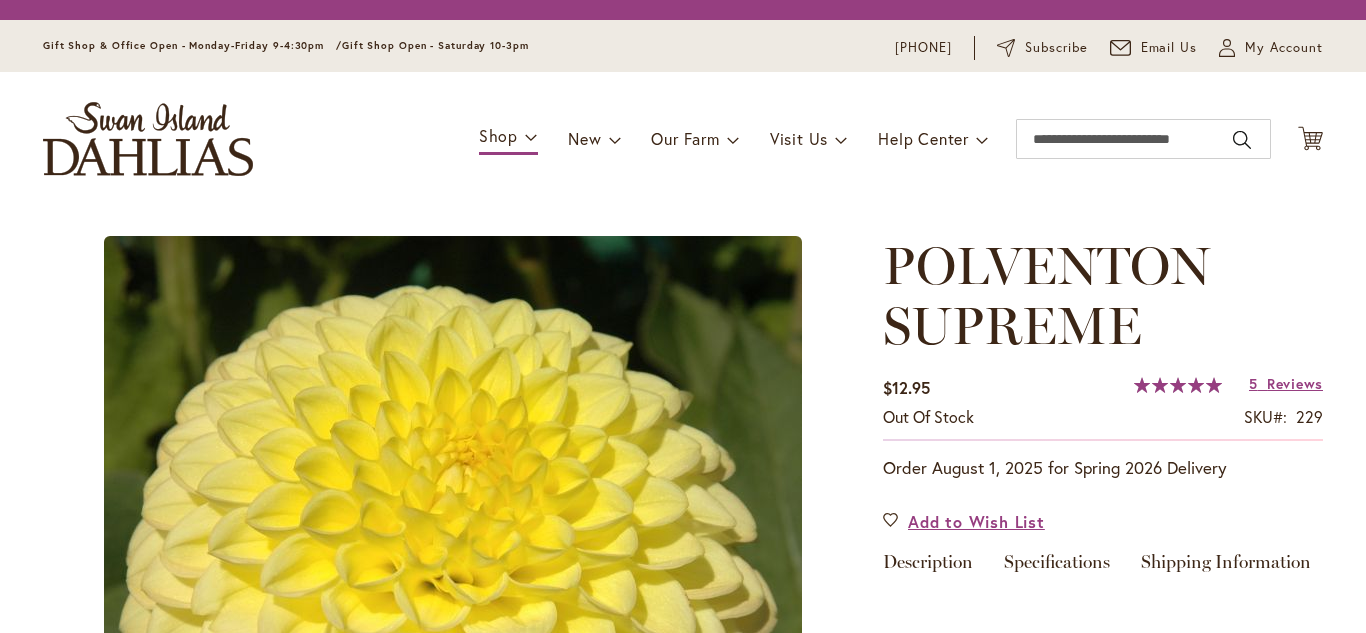 scroll, scrollTop: 0, scrollLeft: 0, axis: both 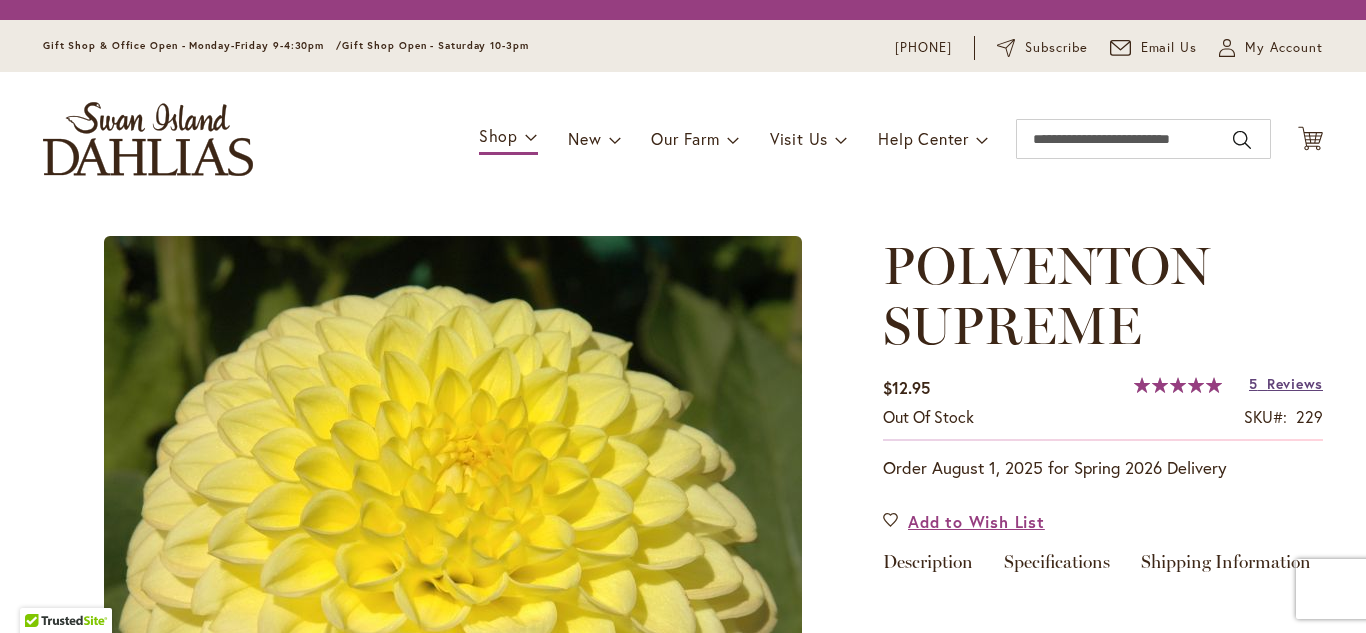 click on "Reviews" at bounding box center [1295, 384] 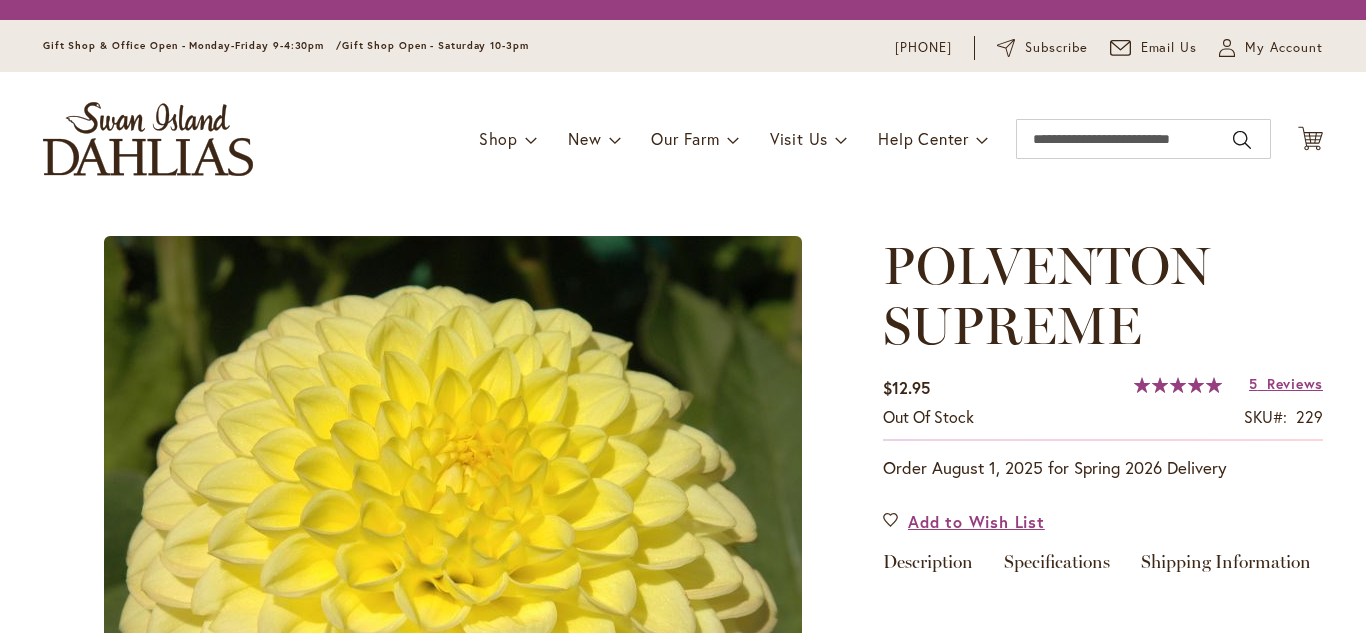 scroll, scrollTop: 0, scrollLeft: 0, axis: both 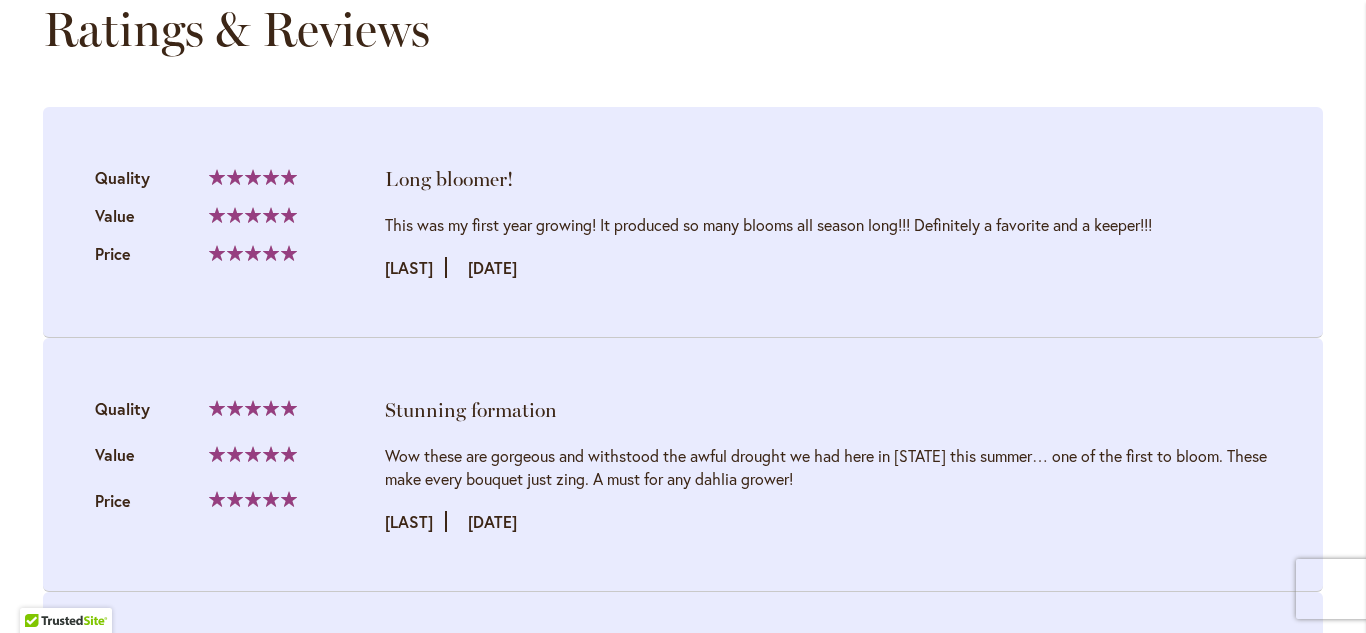 type on "******" 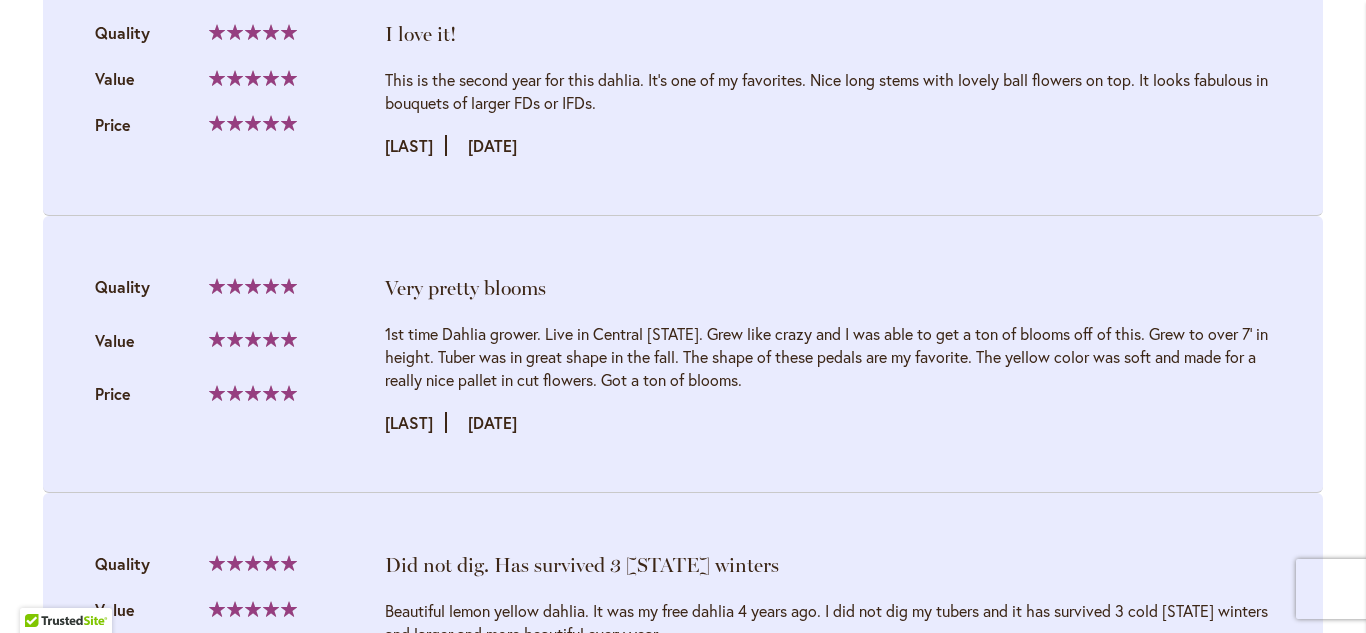 scroll, scrollTop: 2486, scrollLeft: 0, axis: vertical 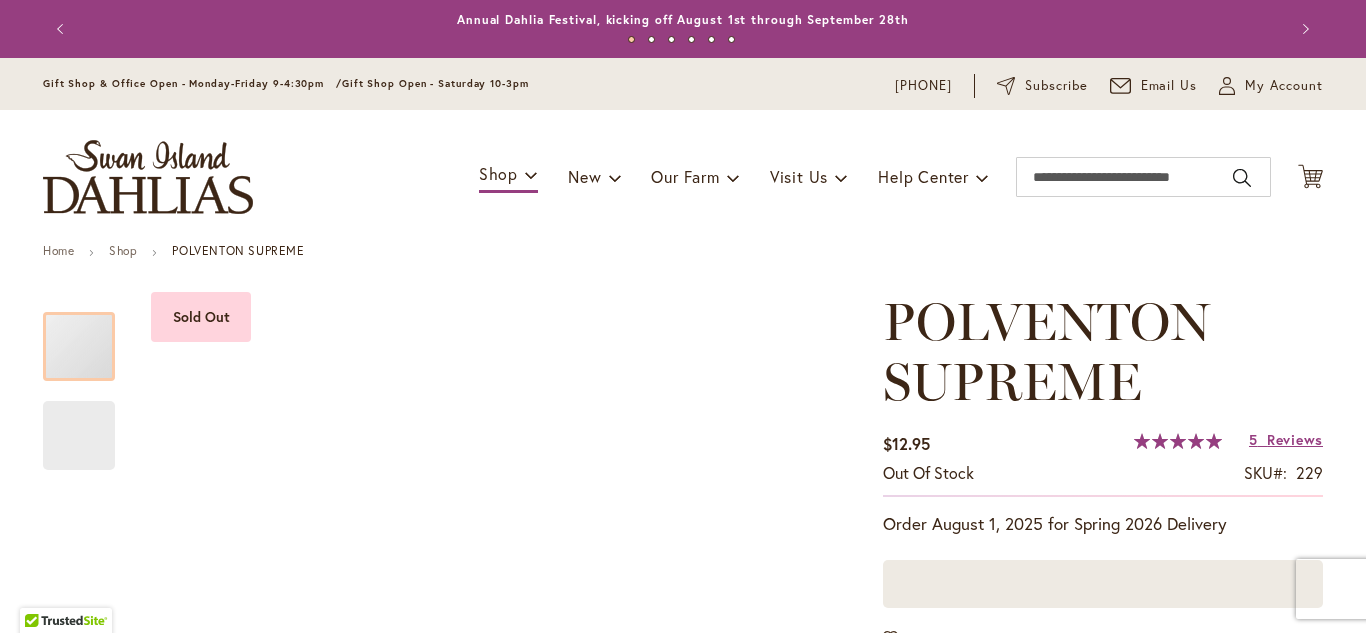 type on "******" 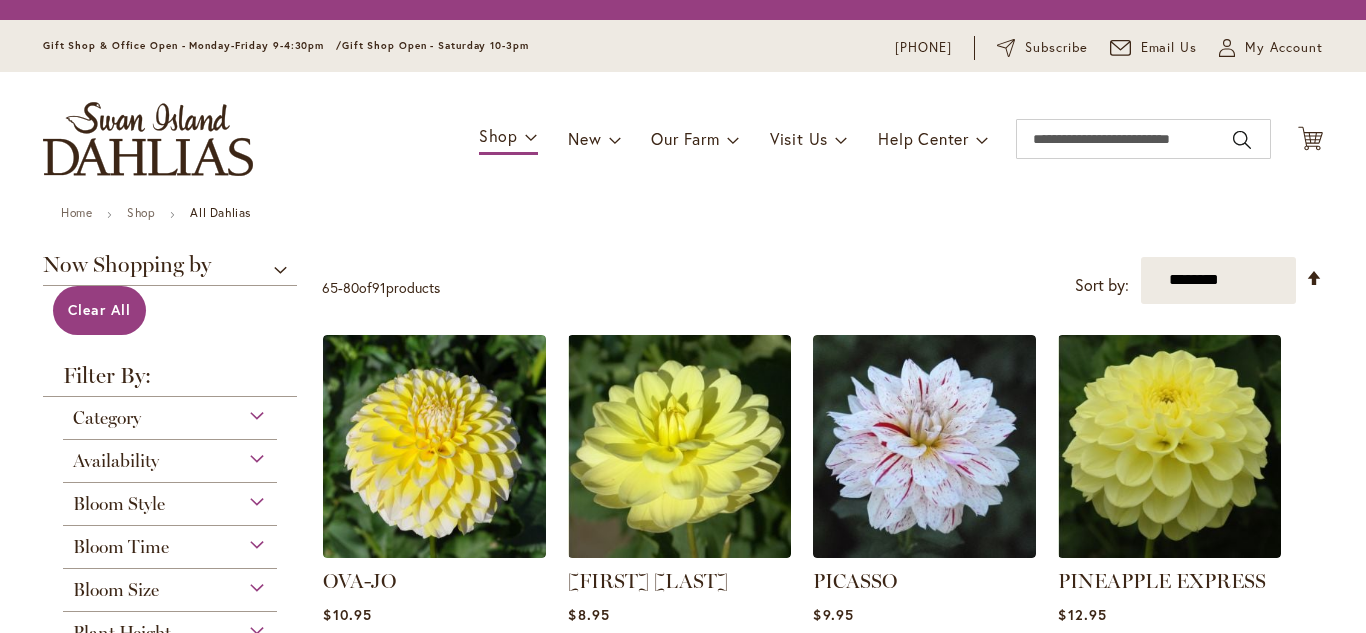 scroll, scrollTop: 0, scrollLeft: 0, axis: both 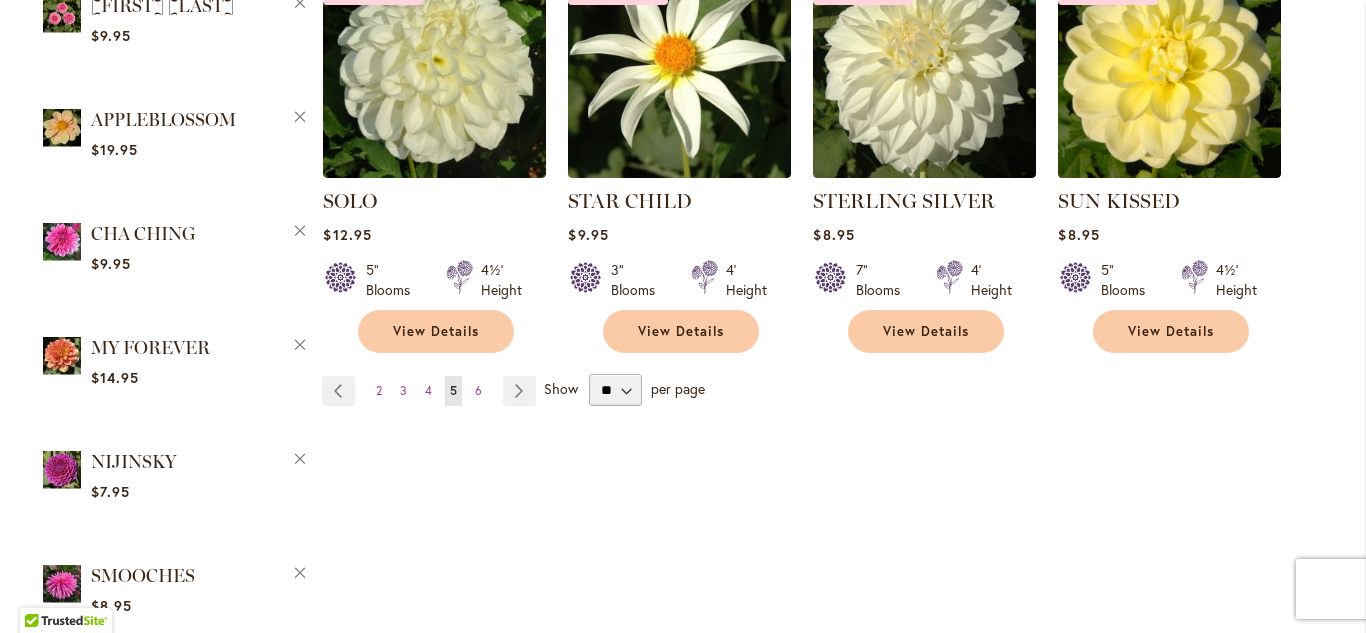 type on "**********" 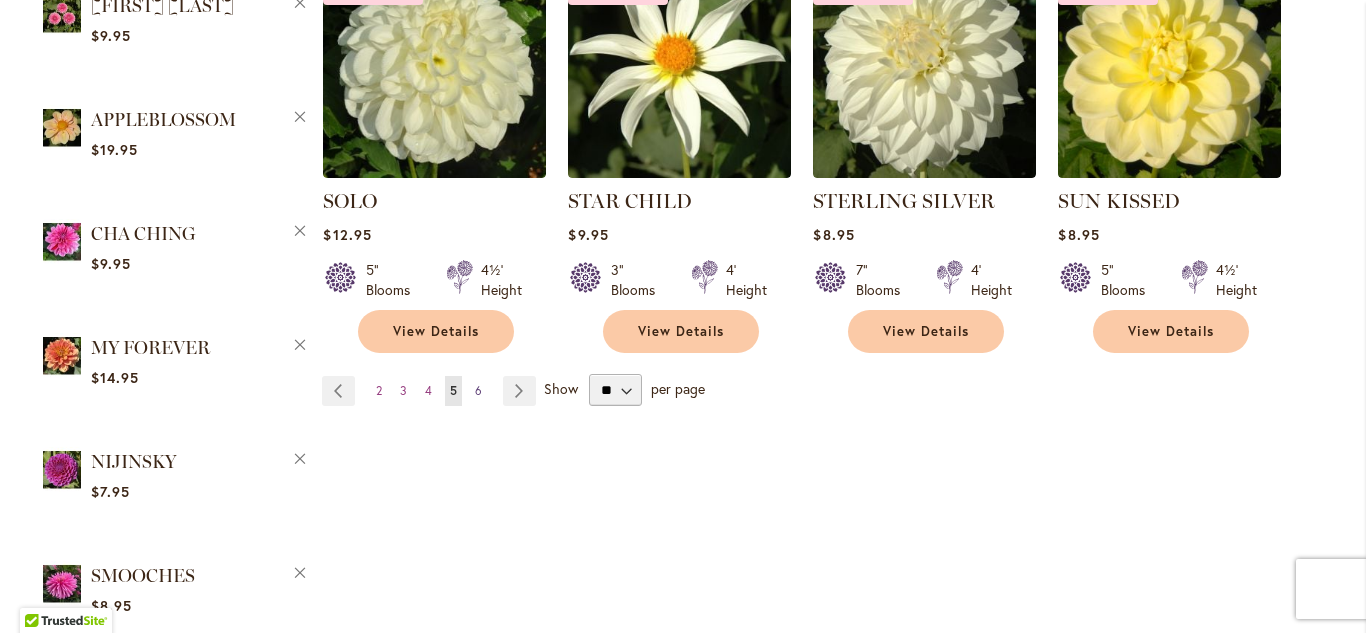 click on "6" at bounding box center [478, 390] 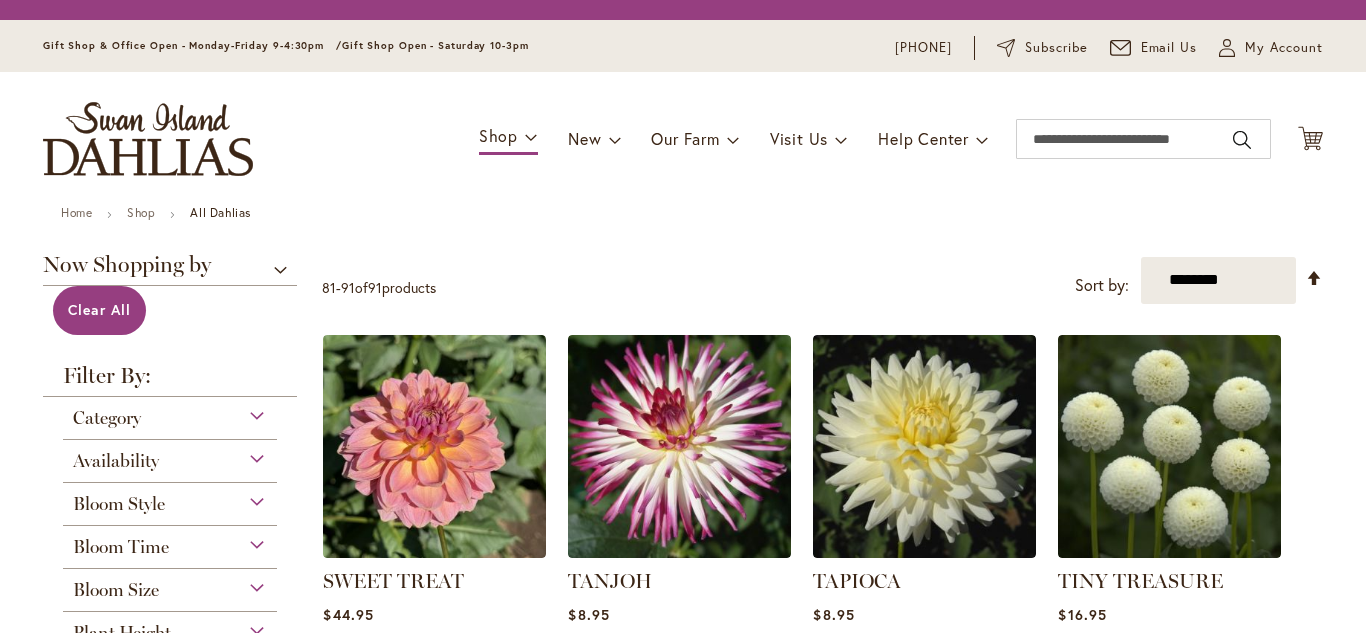 scroll, scrollTop: 0, scrollLeft: 0, axis: both 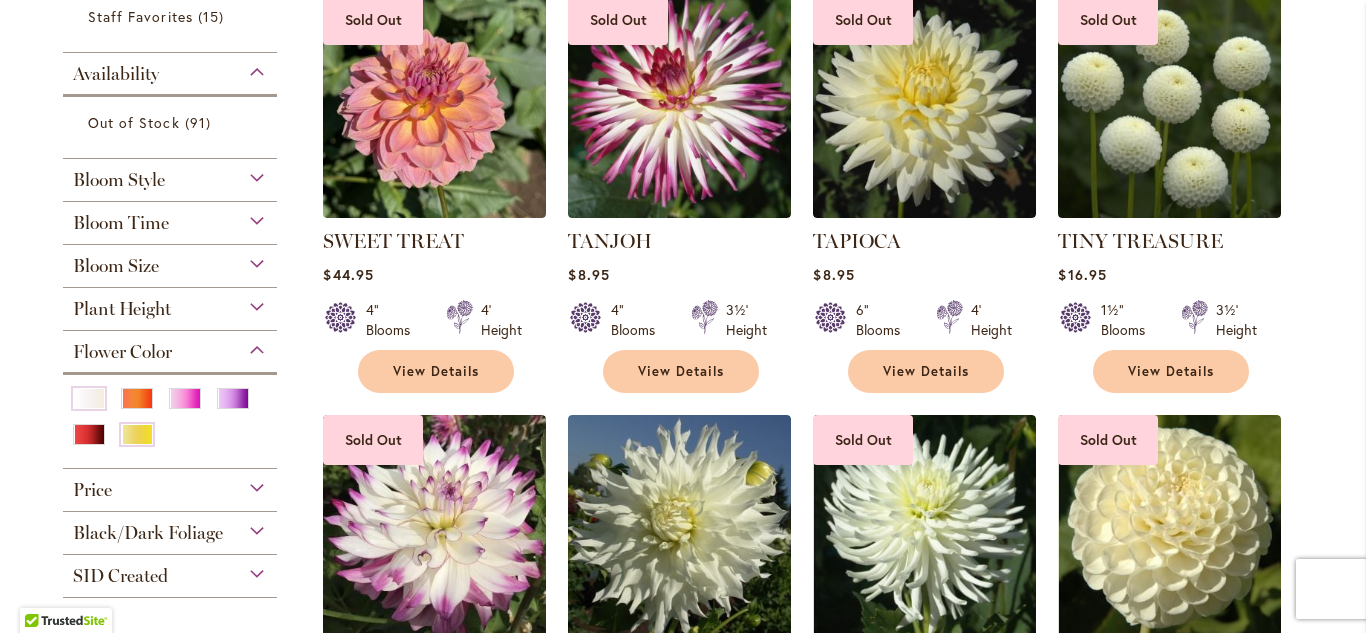 type on "**********" 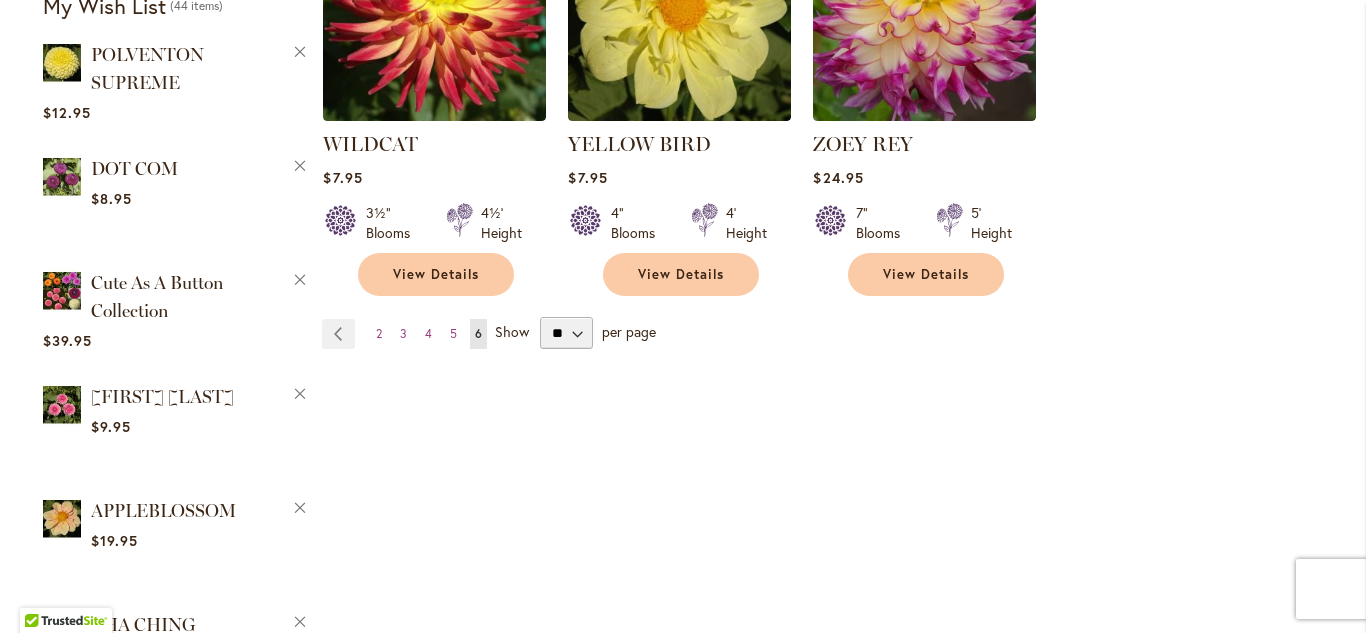 scroll, scrollTop: 359, scrollLeft: 0, axis: vertical 